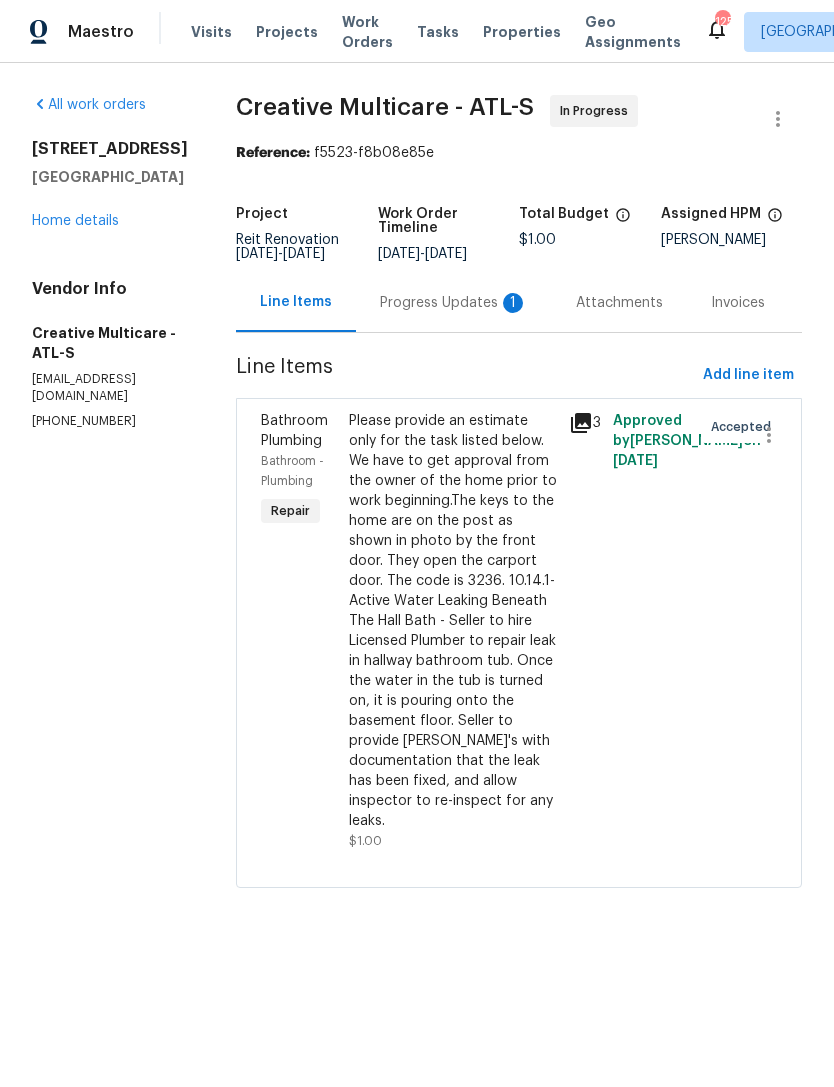 scroll, scrollTop: 0, scrollLeft: 0, axis: both 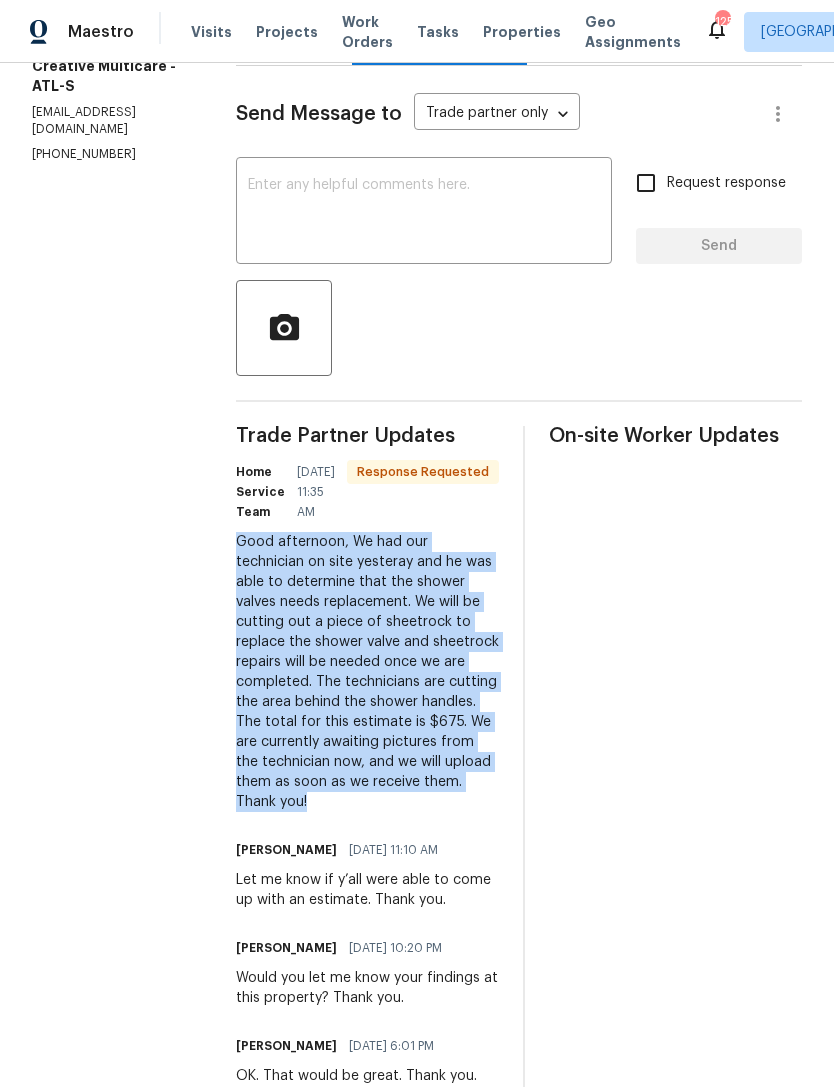 copy on "Good afternoon,
We had our technician on site yesteray and he was able to determine that the shower valves needs replacement. We will be cutting out a piece of sheetrock to replace the shower valve and sheetrock repairs will be needed once we are completed. The technicians are cutting the area behind the shower handles. The total for this estimate is $675.
We are currently awaiting pictures from the technician now, and we will upload them as soon as we receive them.
Thank you!" 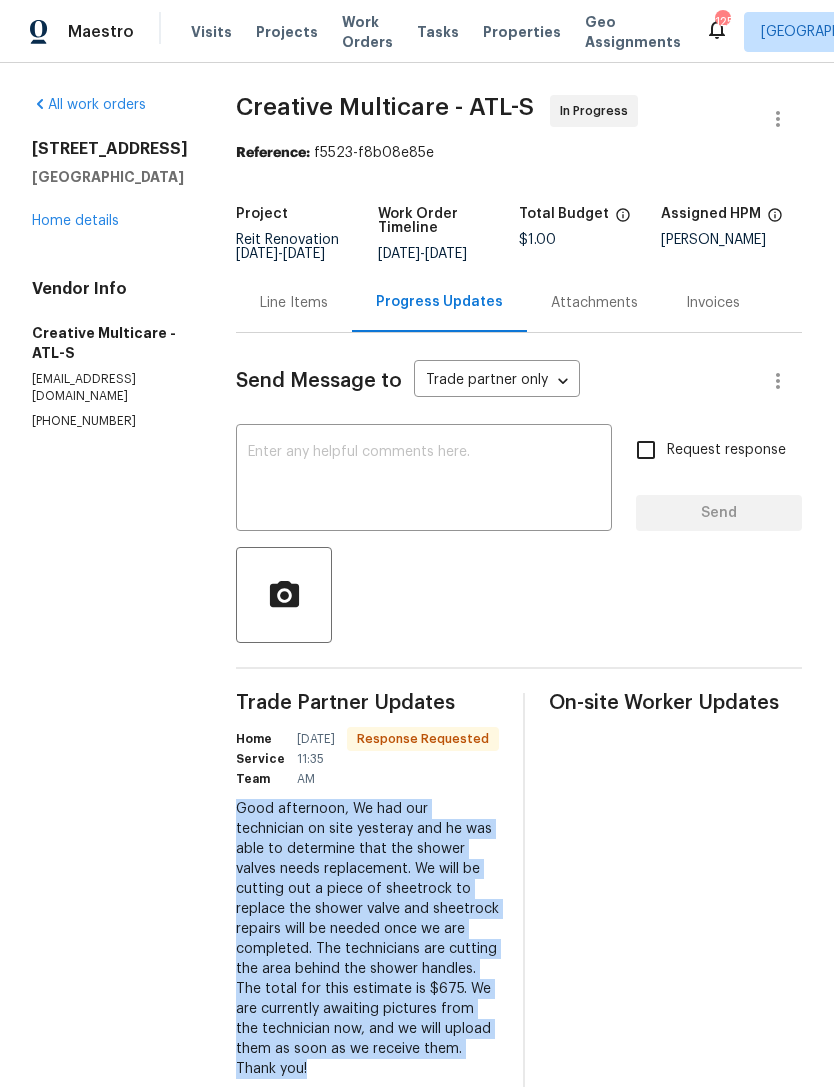 scroll, scrollTop: 0, scrollLeft: 0, axis: both 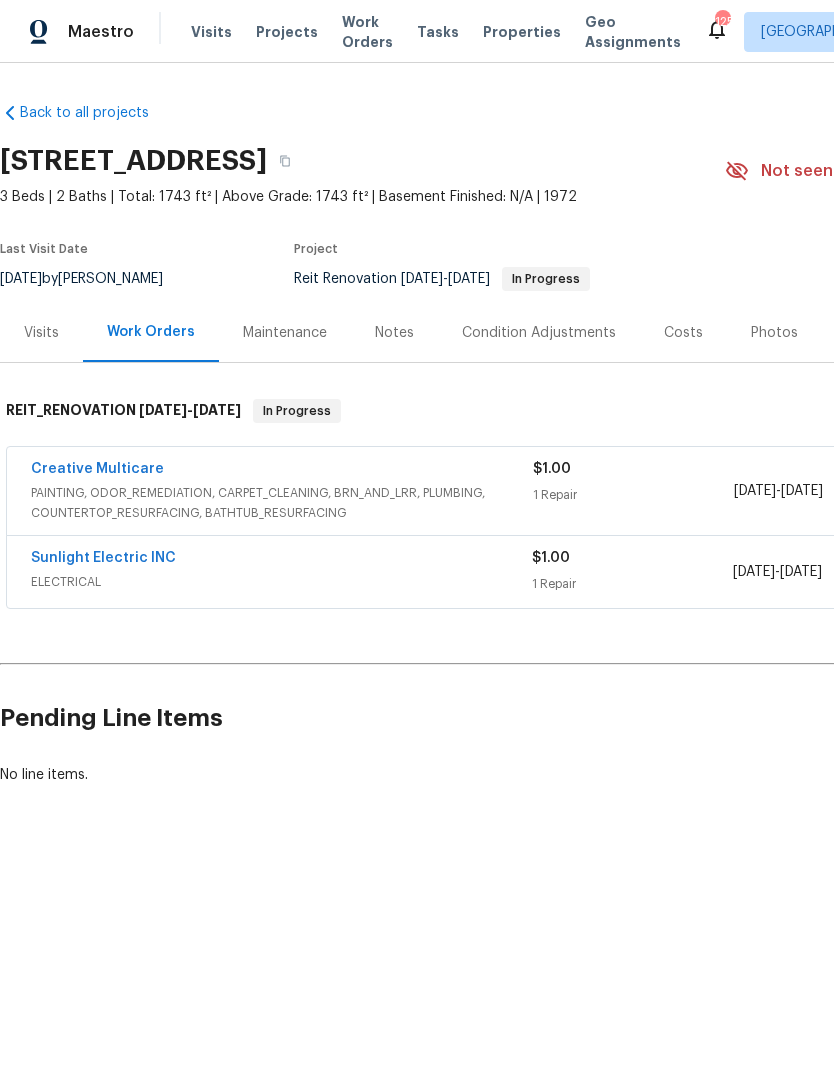 click on "Creative Multicare" at bounding box center [97, 469] 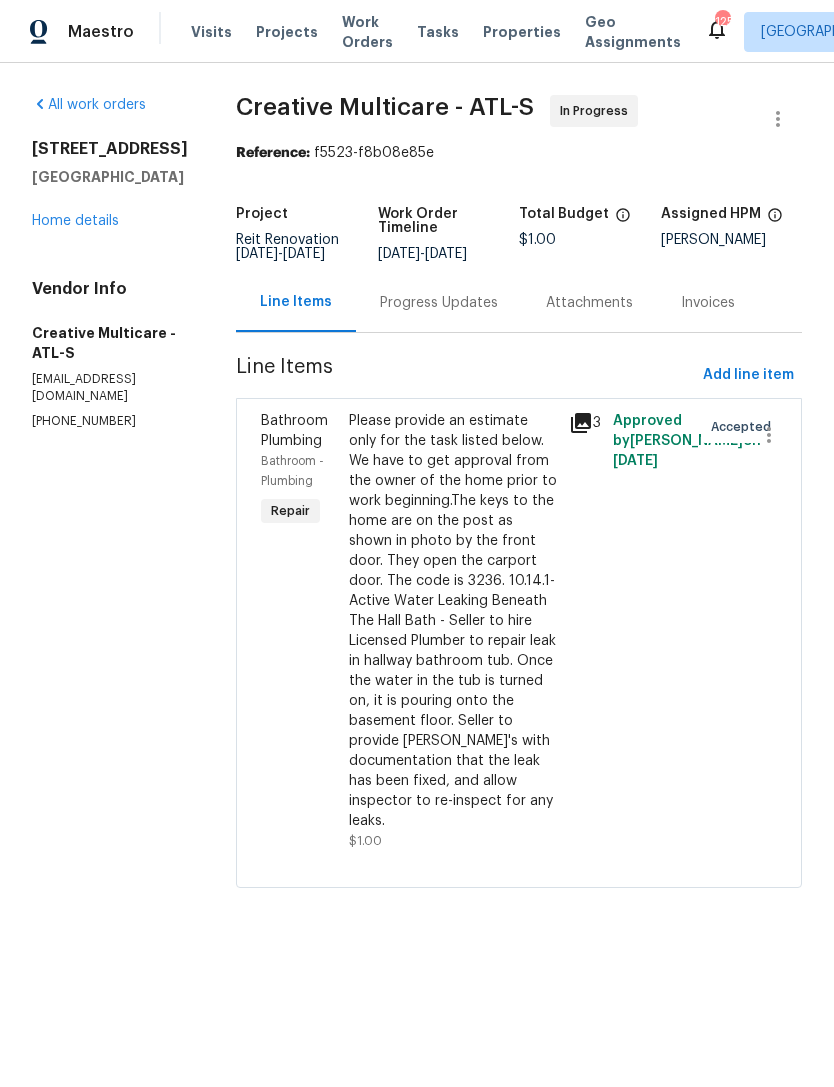 click on "Please provide an estimate only for the task listed below. We have to get approval from the owner of the home prior to work beginning.The keys to the home are on the post as shown in photo by the front door. They open the carport door. The code is 3236. 10.14.1- Active Water Leaking Beneath The Hall Bath -
Seller to hire Licensed Plumber to repair leak in hallway bathroom tub. Once the water in the tub is turned on, it is pouring onto the basement floor. Seller to provide Buyer's with documentation that the leak has been fixed, and allow inspector to re-inspect for any leaks." at bounding box center (453, 621) 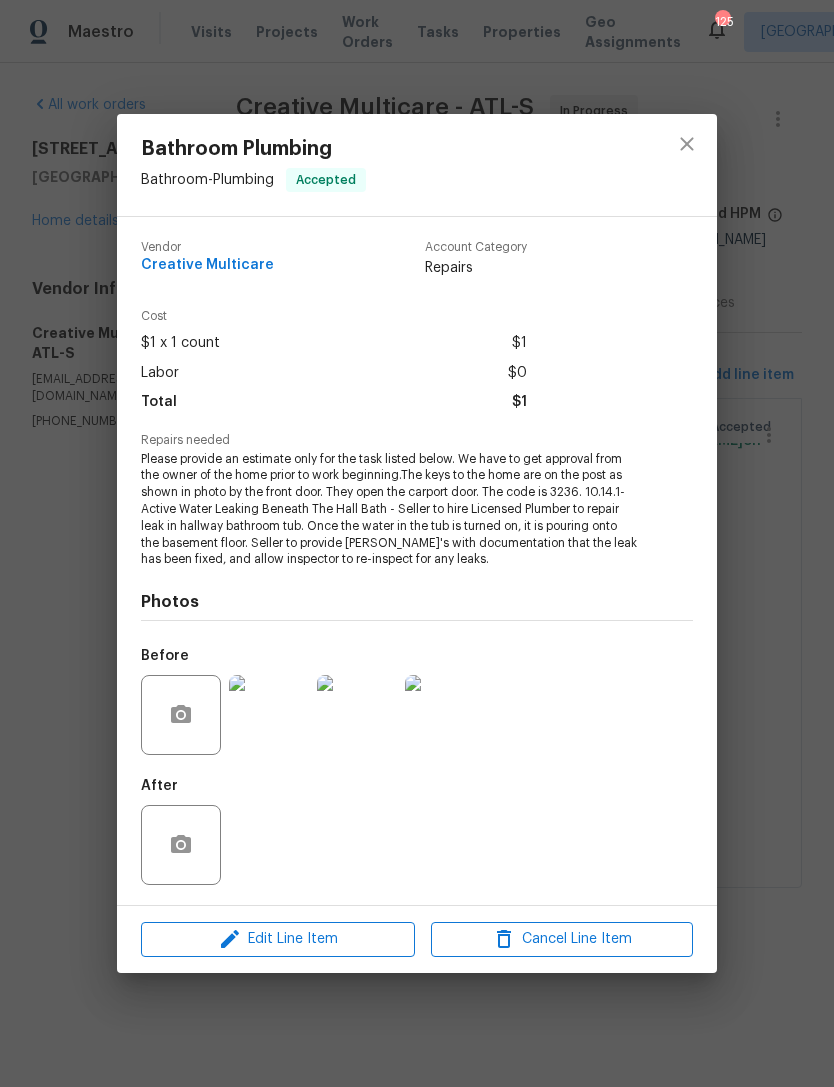 click on "Bathroom Plumbing Bathroom  -  Plumbing Accepted Vendor Creative Multicare Account Category Repairs Cost $1 x 1 count $1 Labor $0 Total $1 Repairs needed Please provide an estimate only for the task listed below. We have to get approval from the owner of the home prior to work beginning.The keys to the home are on the post as shown in photo by the front door. They open the carport door. The code is 3236. 10.14.1- Active Water Leaking Beneath The Hall Bath -
Seller to hire Licensed Plumber to repair leak in hallway bathroom tub. Once the water in the tub is turned on, it is pouring onto the basement floor. Seller to provide Buyer's with documentation that the leak has been fixed, and allow inspector to re-inspect for any leaks. Photos Before After  Edit Line Item  Cancel Line Item" at bounding box center [417, 543] 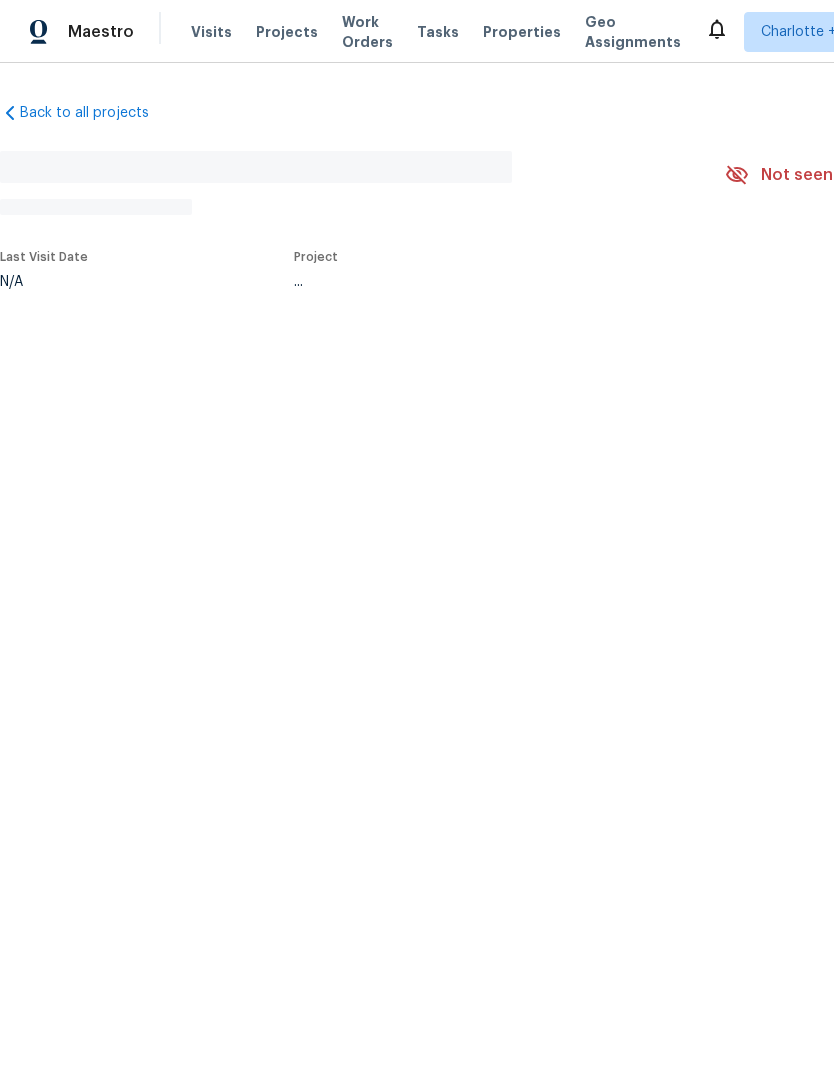 scroll, scrollTop: 0, scrollLeft: 0, axis: both 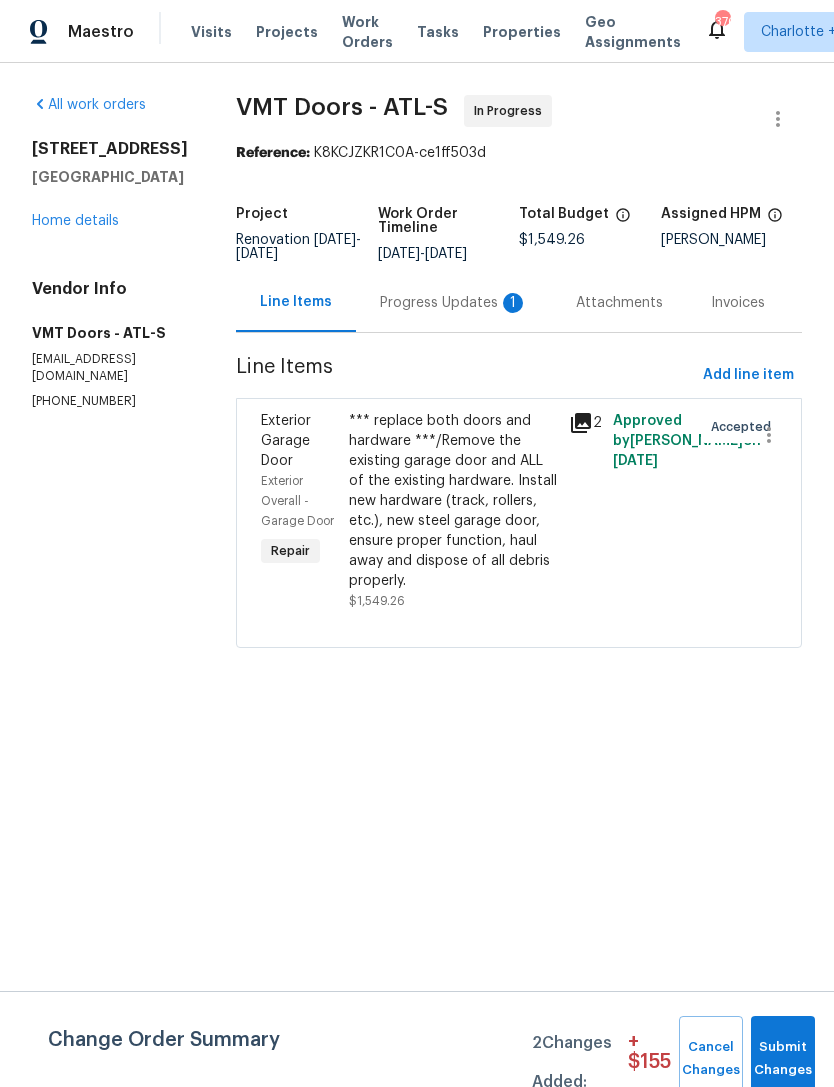 click on "Progress Updates 1" at bounding box center [454, 302] 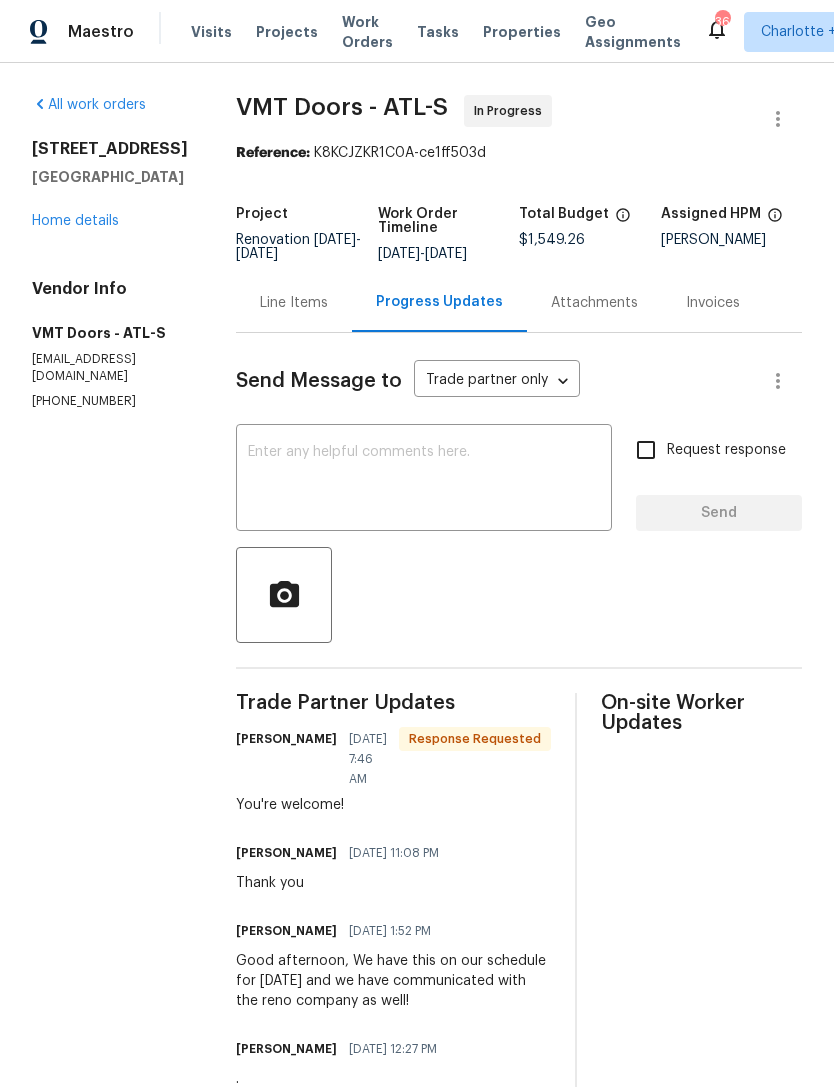 click at bounding box center [424, 480] 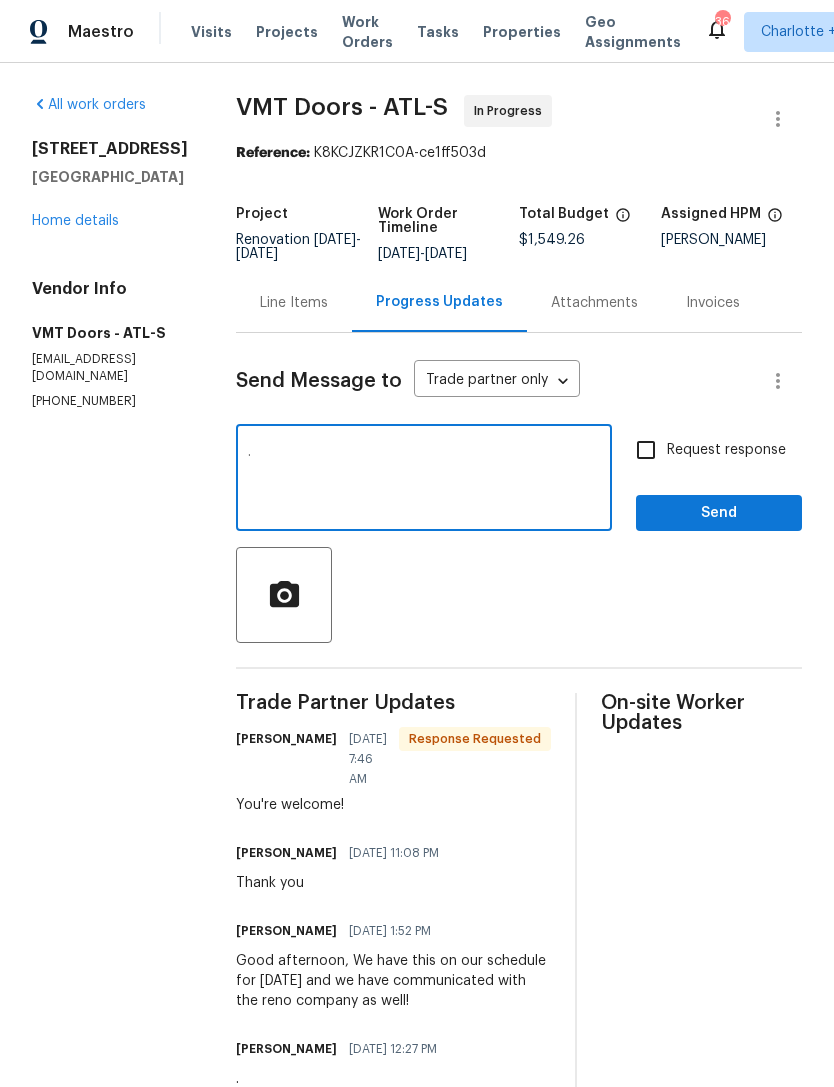 type on "." 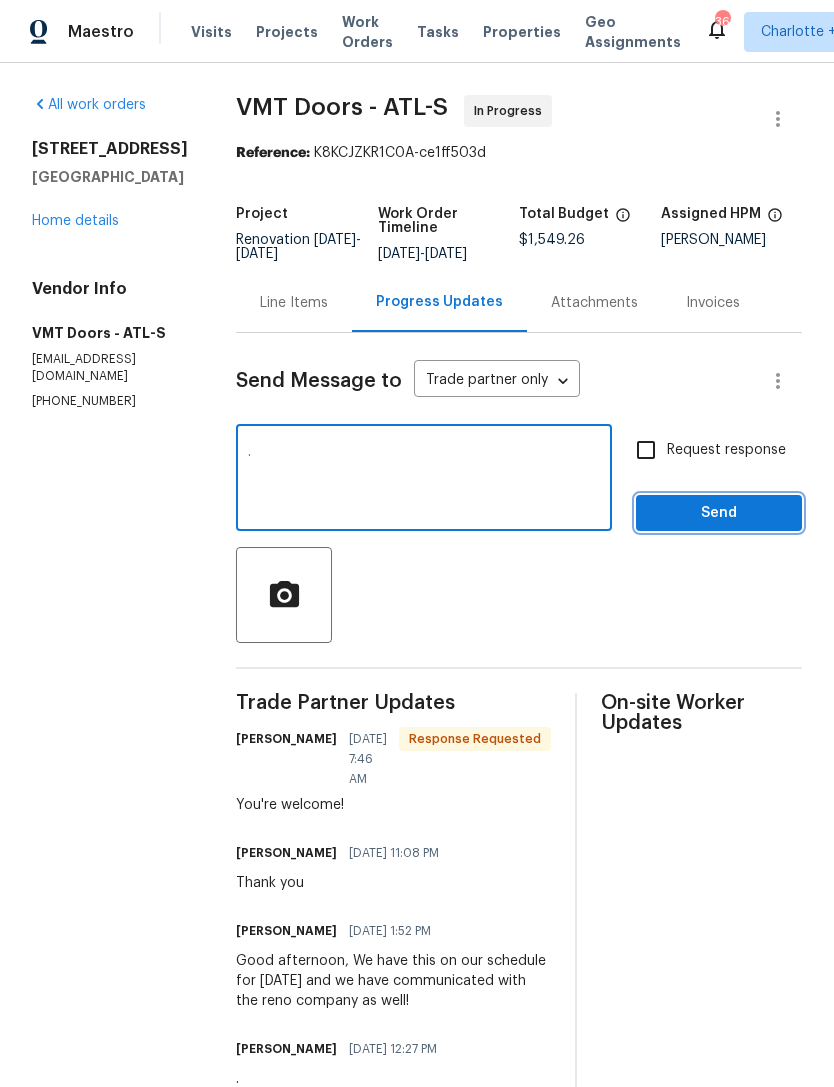 click on "Send" at bounding box center [719, 513] 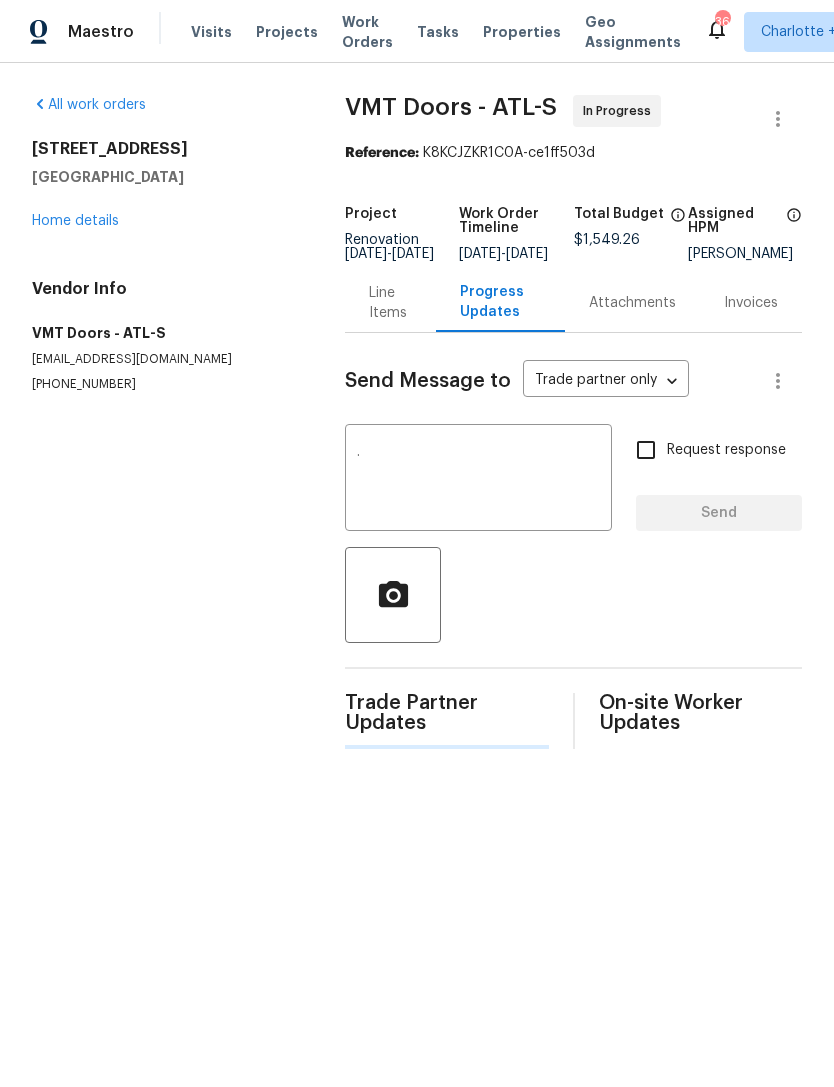 type 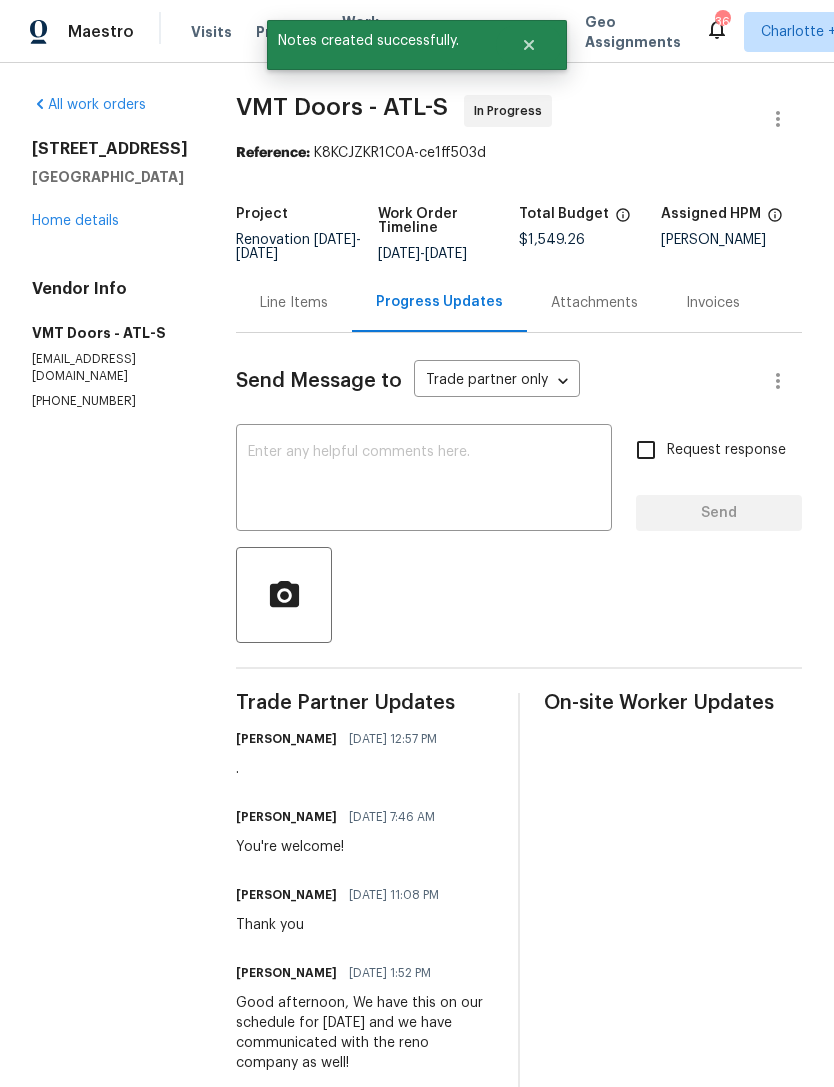click on "Home details" at bounding box center [75, 221] 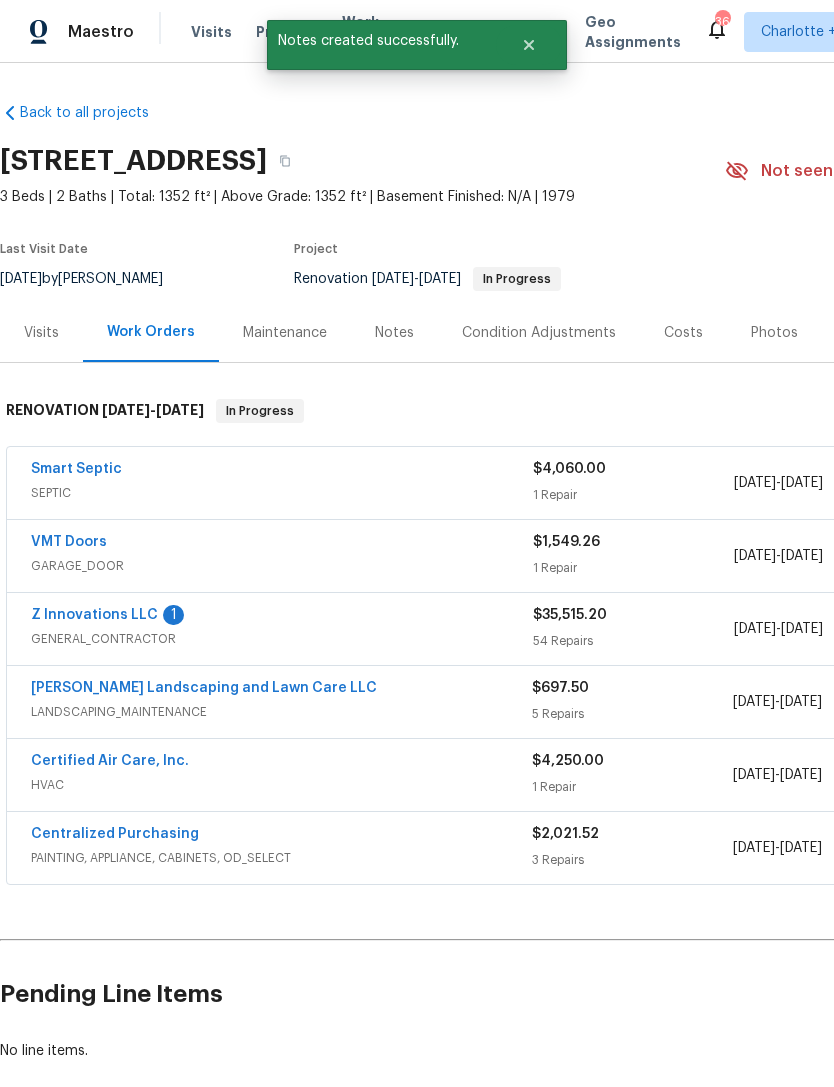 click on "Z Innovations LLC" at bounding box center (94, 615) 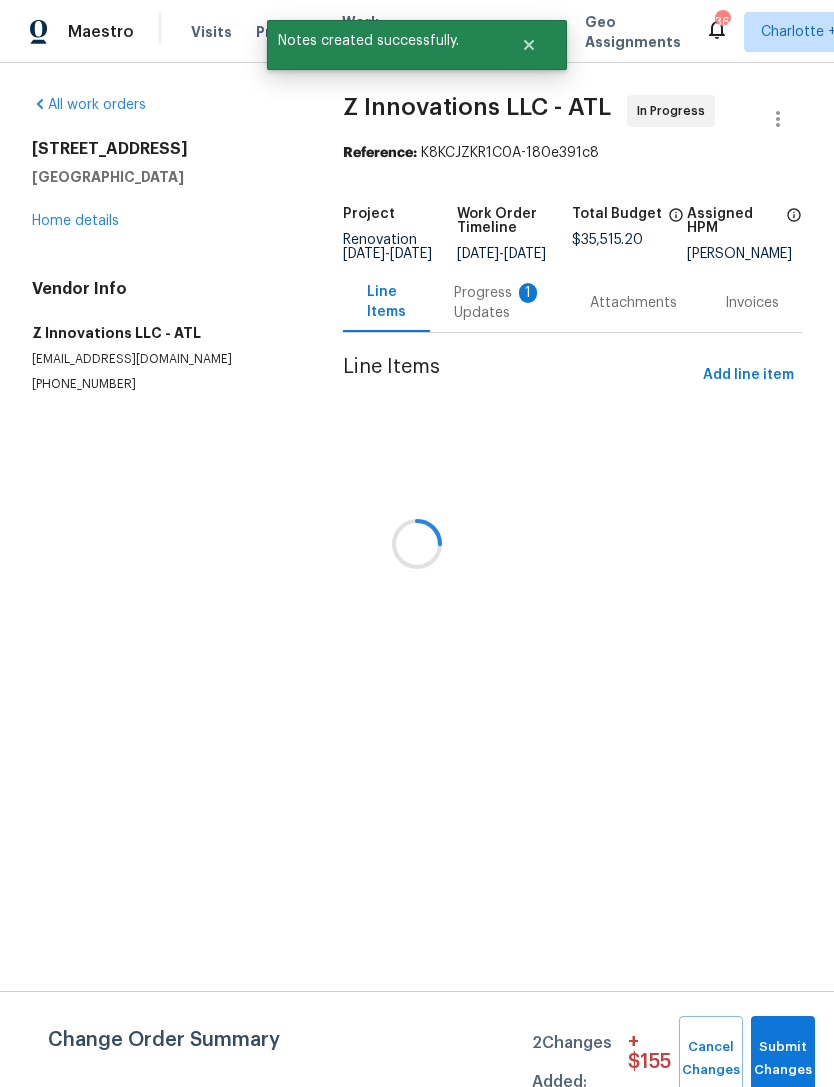 click at bounding box center [417, 543] 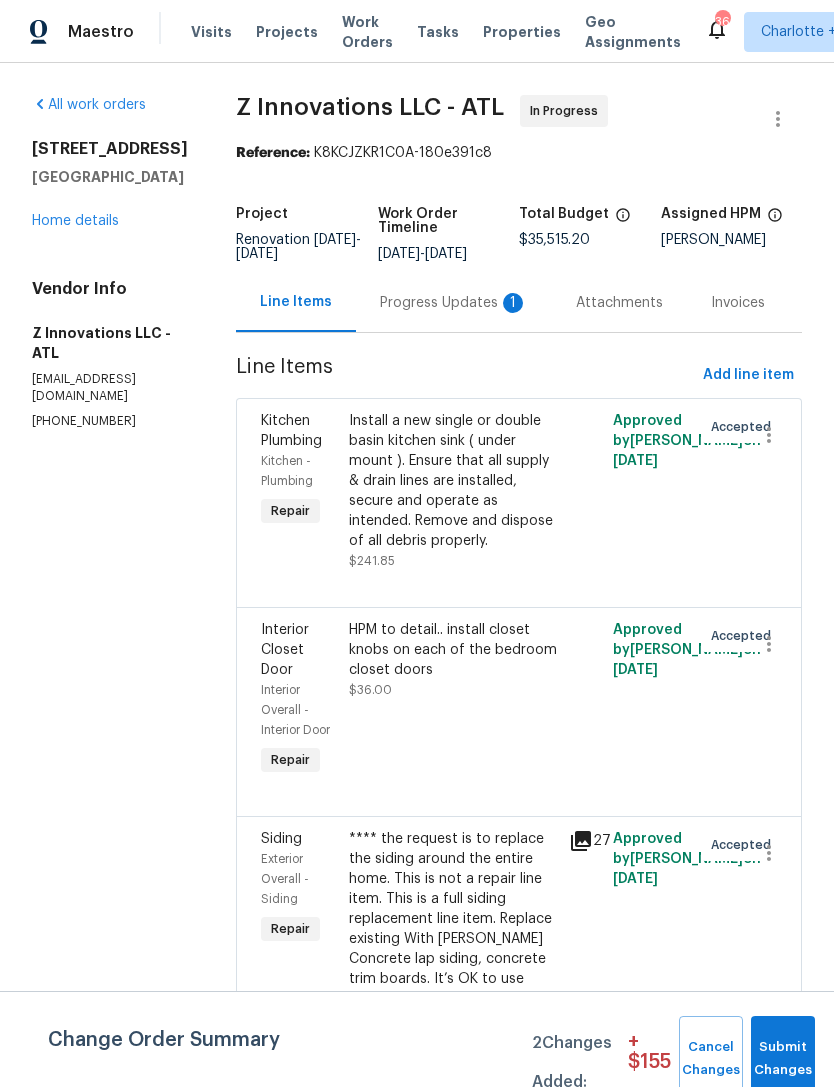 click on "Progress Updates 1" at bounding box center (454, 303) 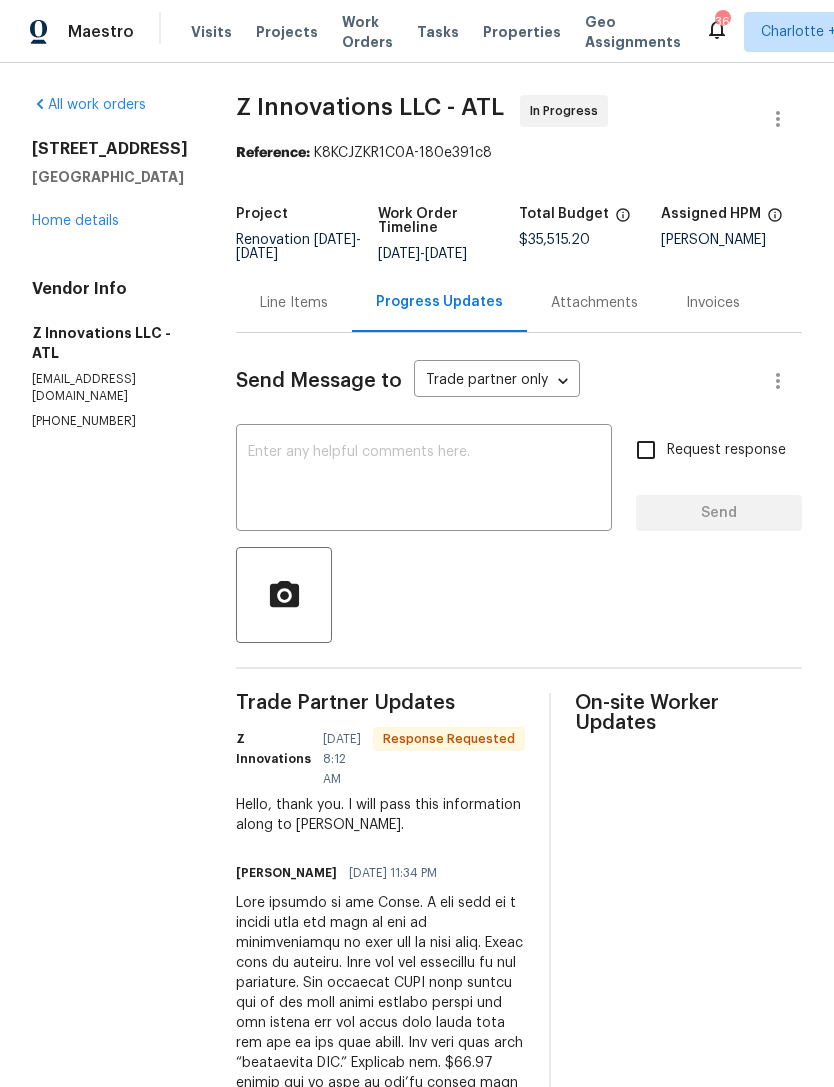 click at bounding box center [424, 480] 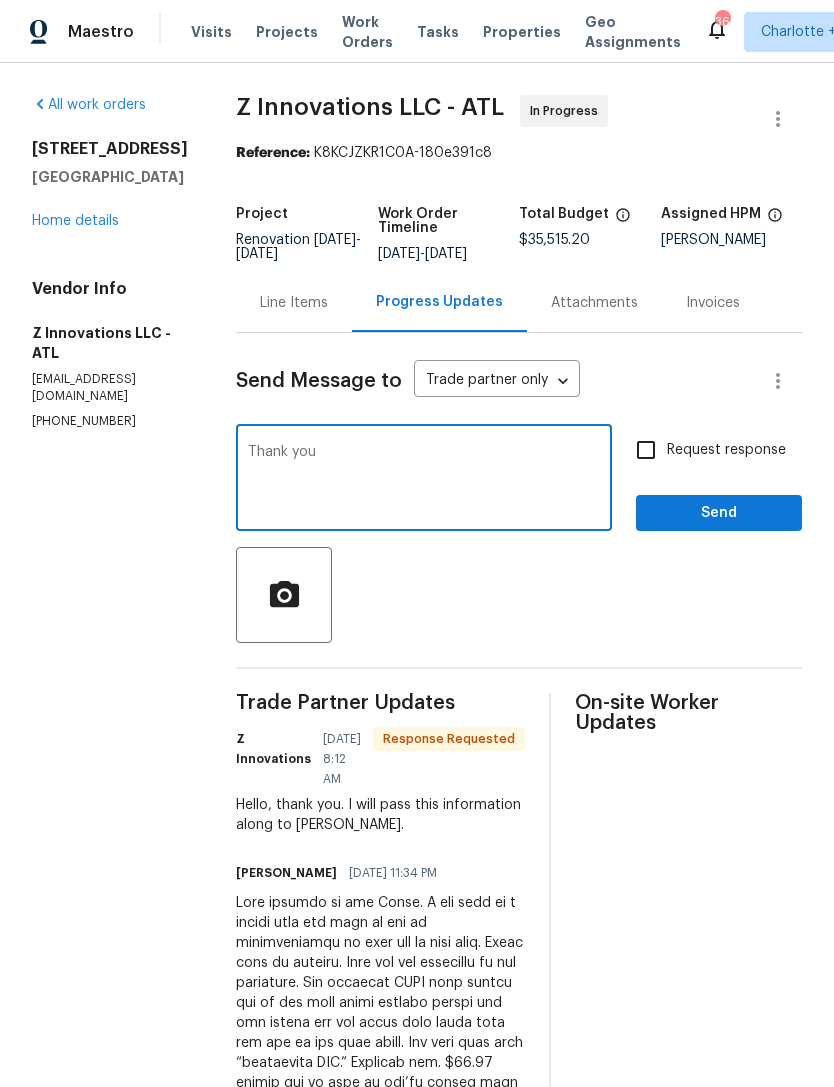 type on "Thank you" 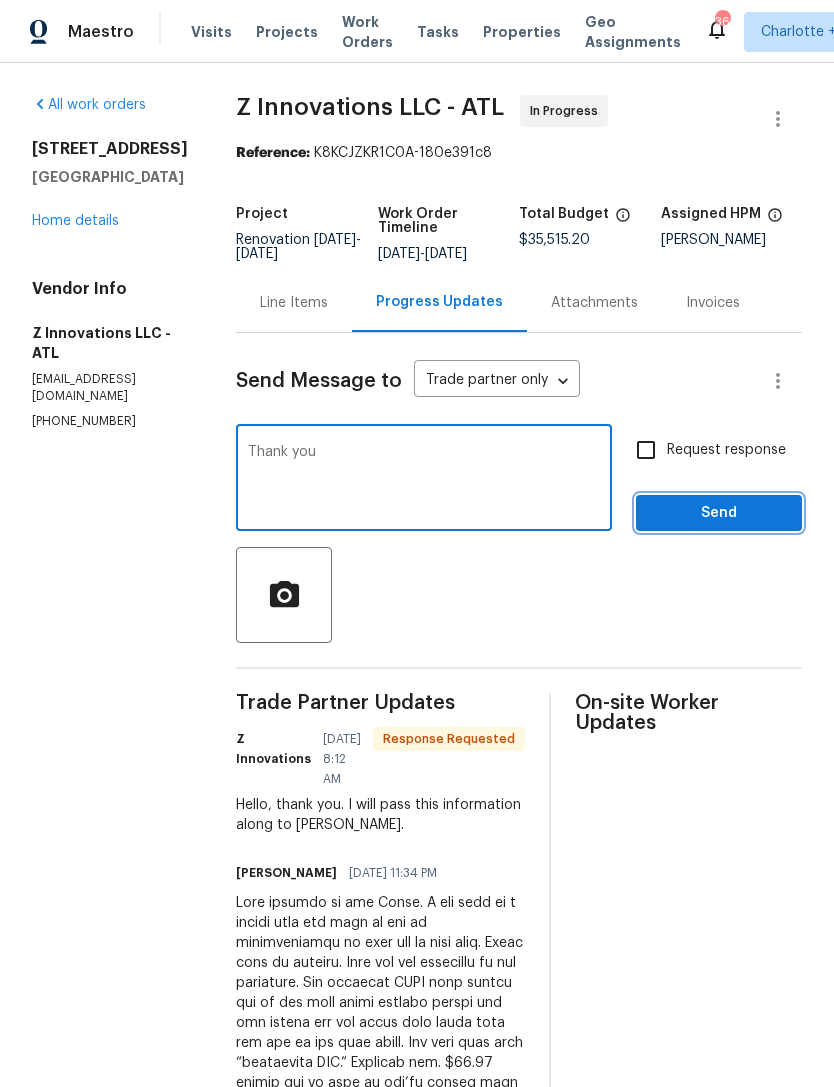 click on "Send" at bounding box center (719, 513) 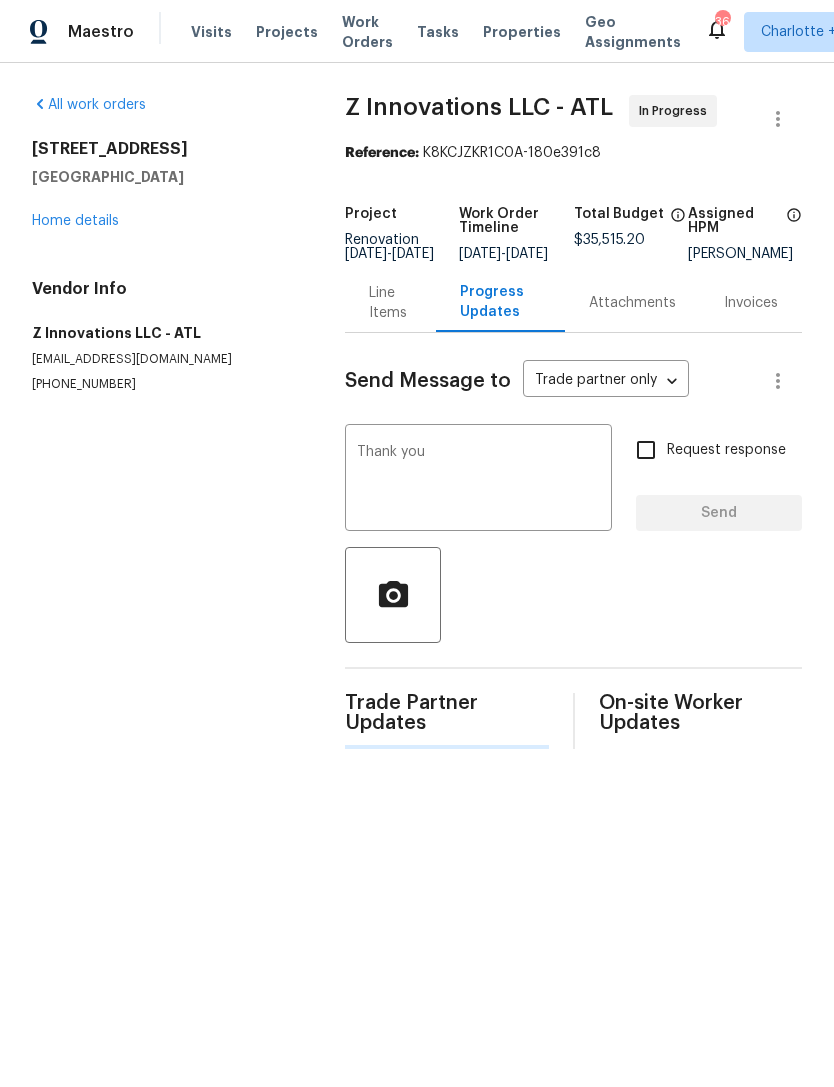 type 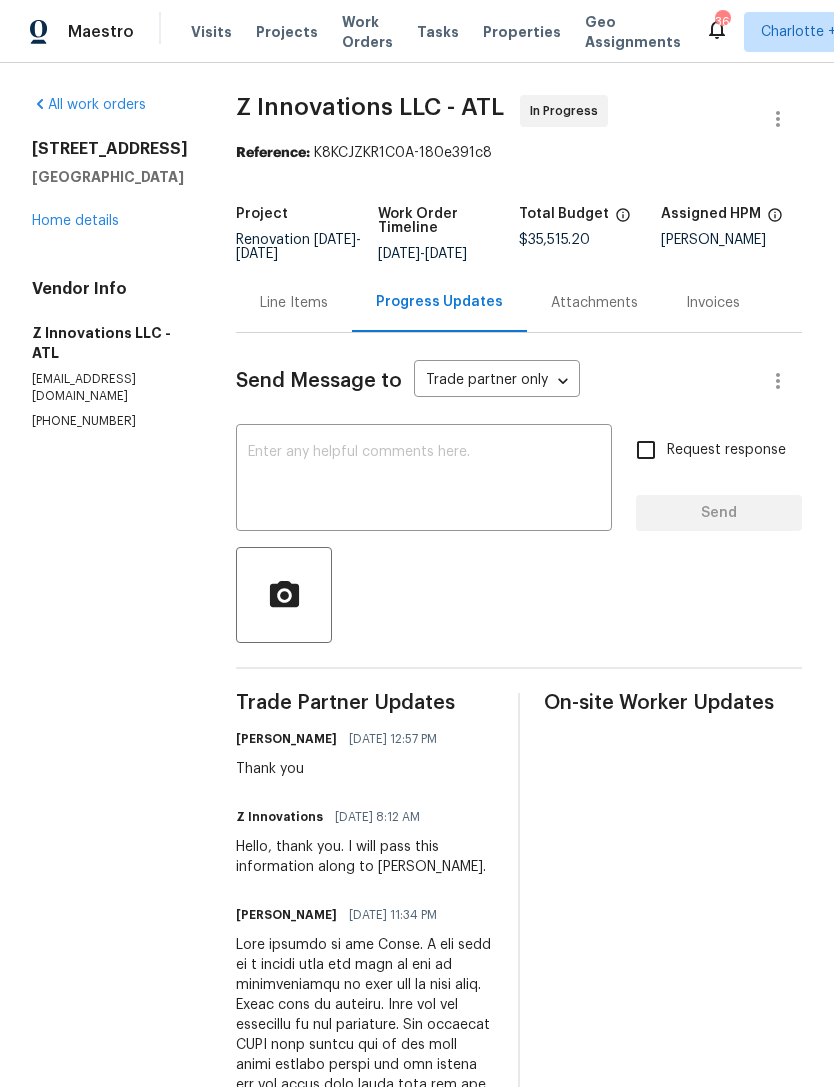 click on "Home details" at bounding box center [75, 221] 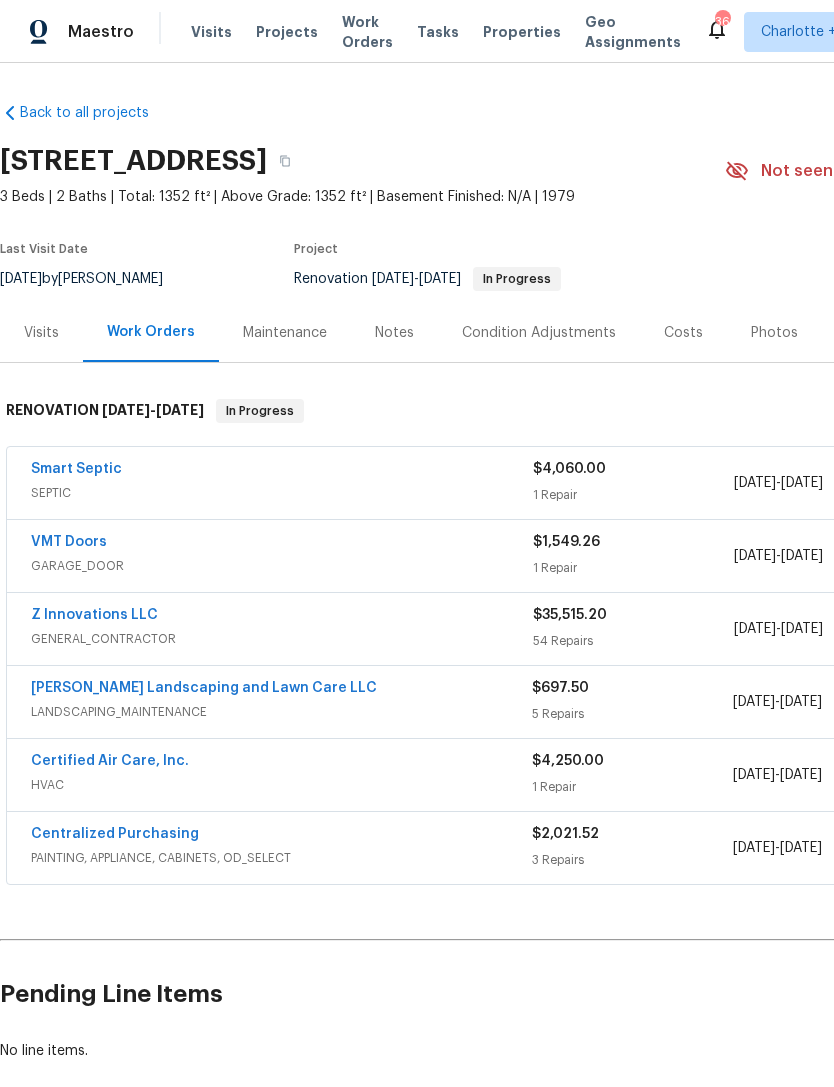 scroll, scrollTop: 0, scrollLeft: 0, axis: both 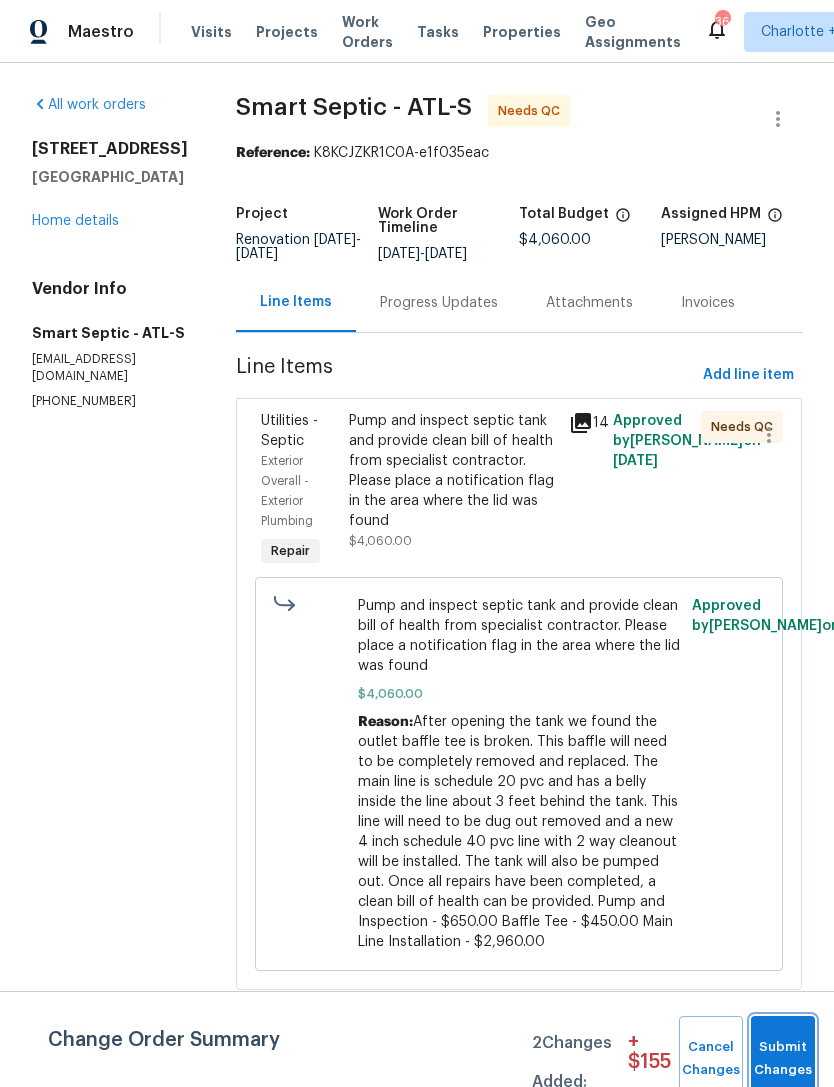 click on "Submit Changes" at bounding box center [783, 1059] 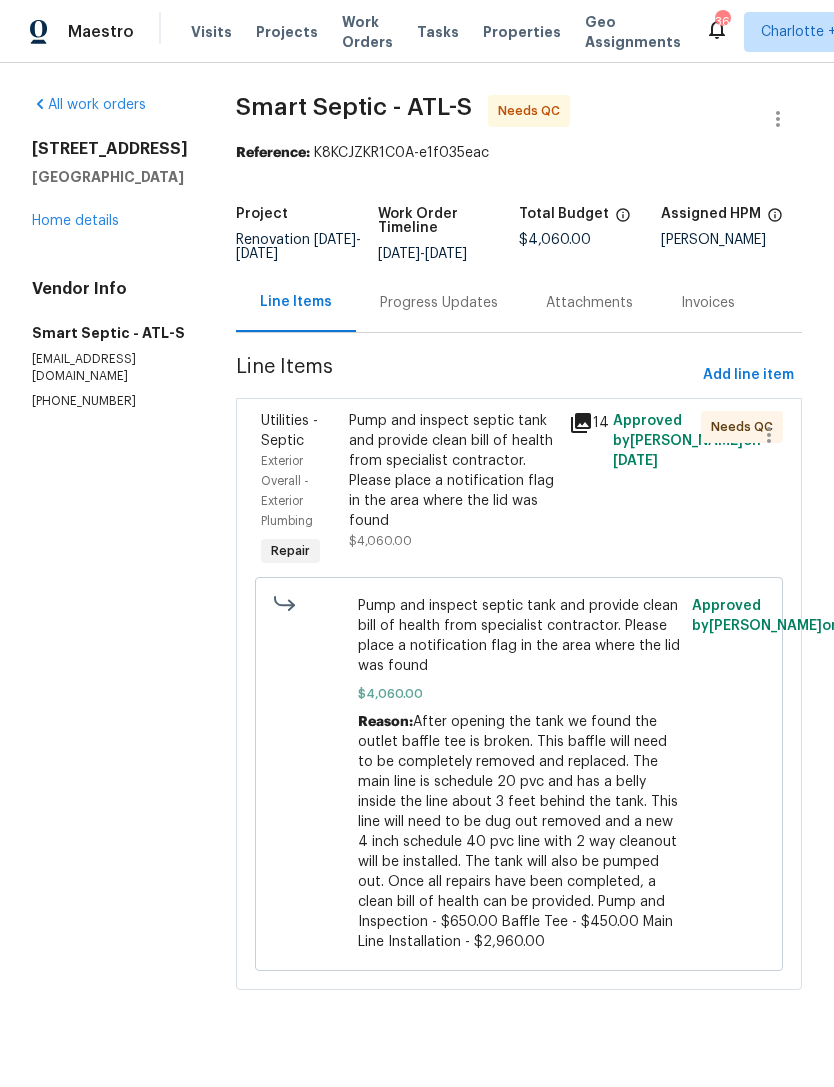click on "Pump and inspect septic tank and provide clean bill of health from specialist contractor. Please place a notification flag in the area where the lid was found" at bounding box center [453, 471] 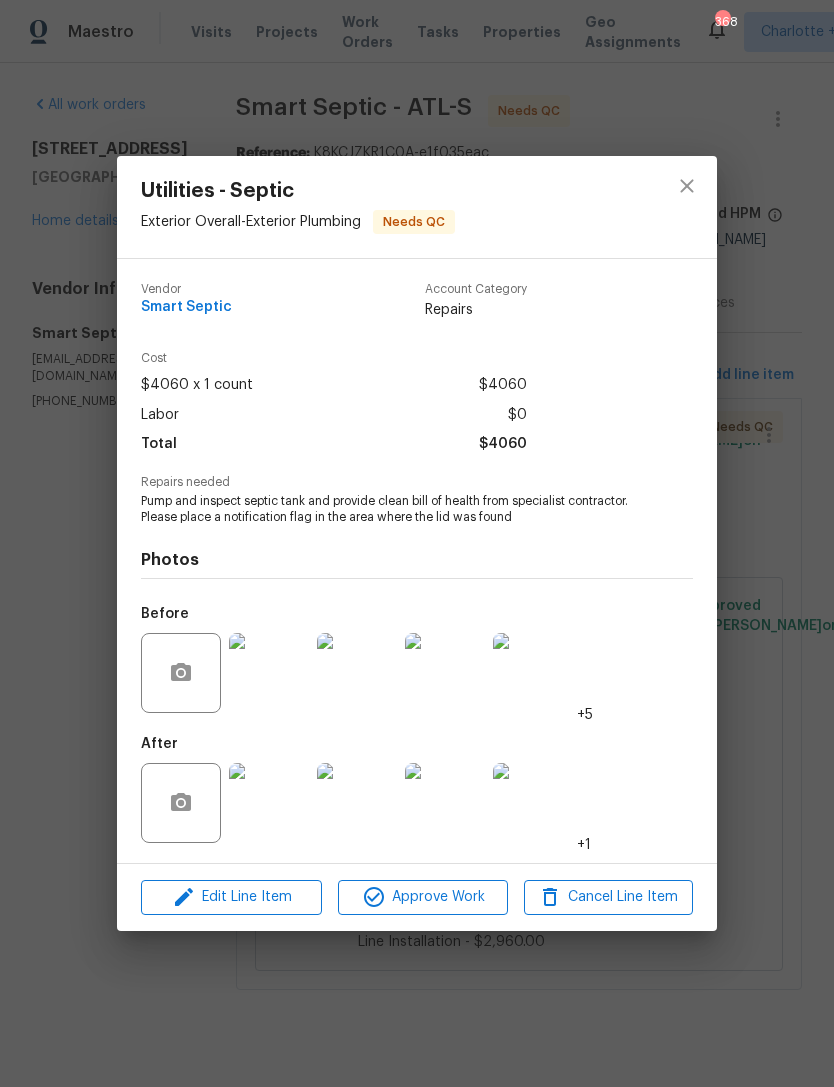 click at bounding box center (269, 803) 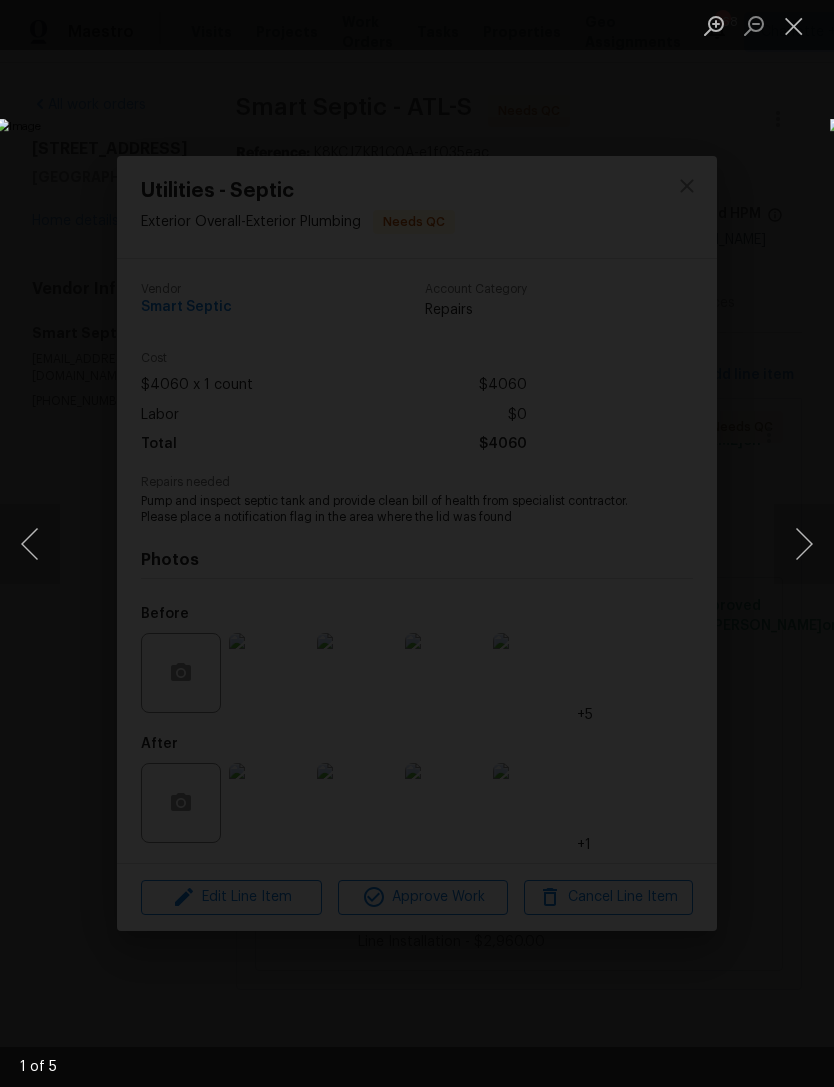 click at bounding box center [804, 544] 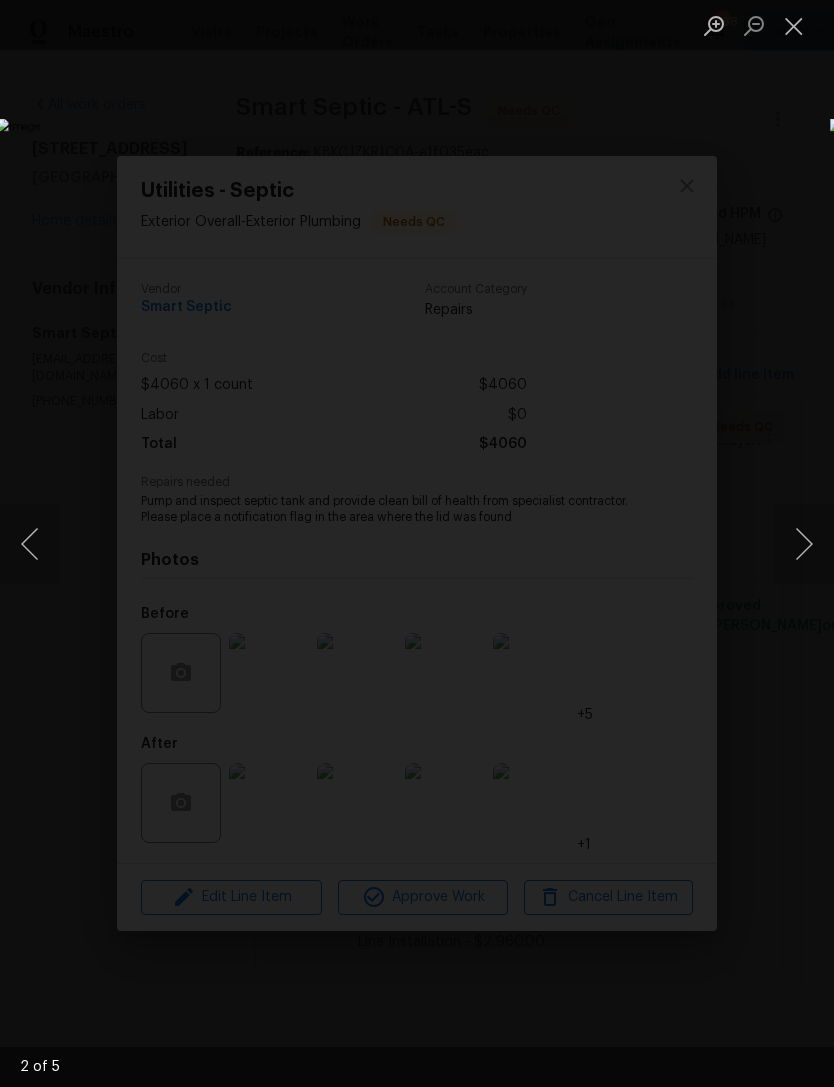click at bounding box center [804, 544] 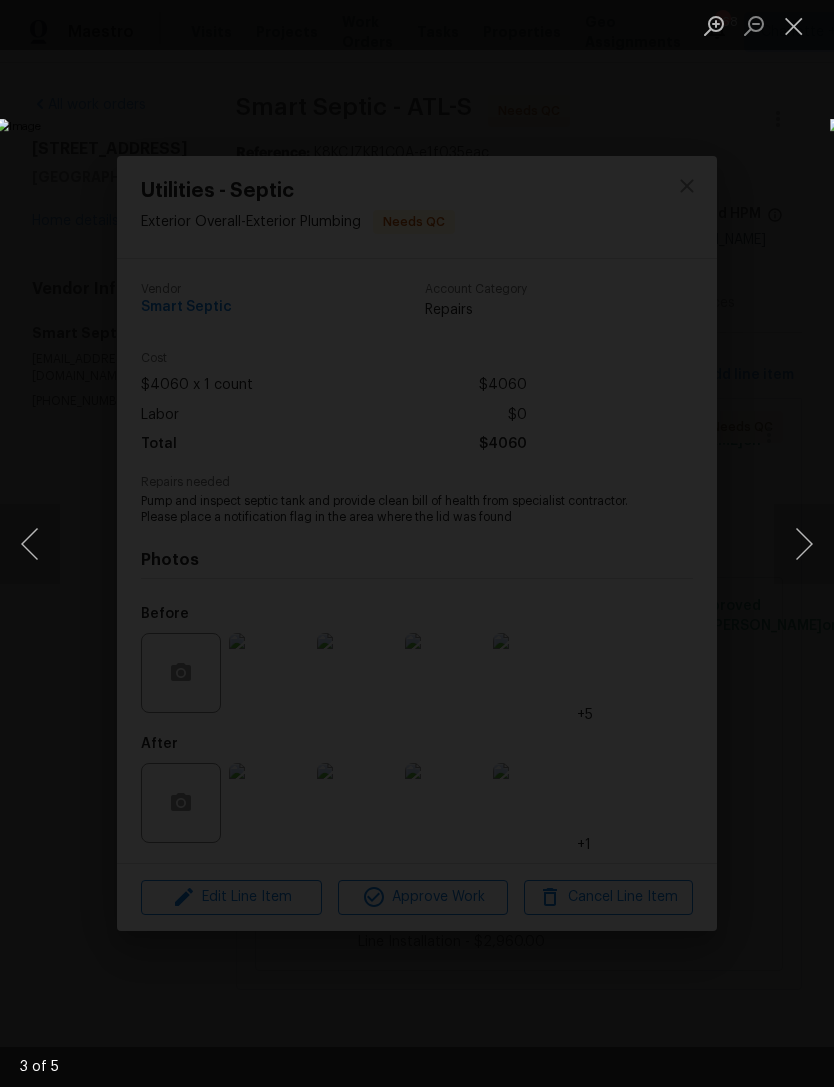 click at bounding box center (804, 544) 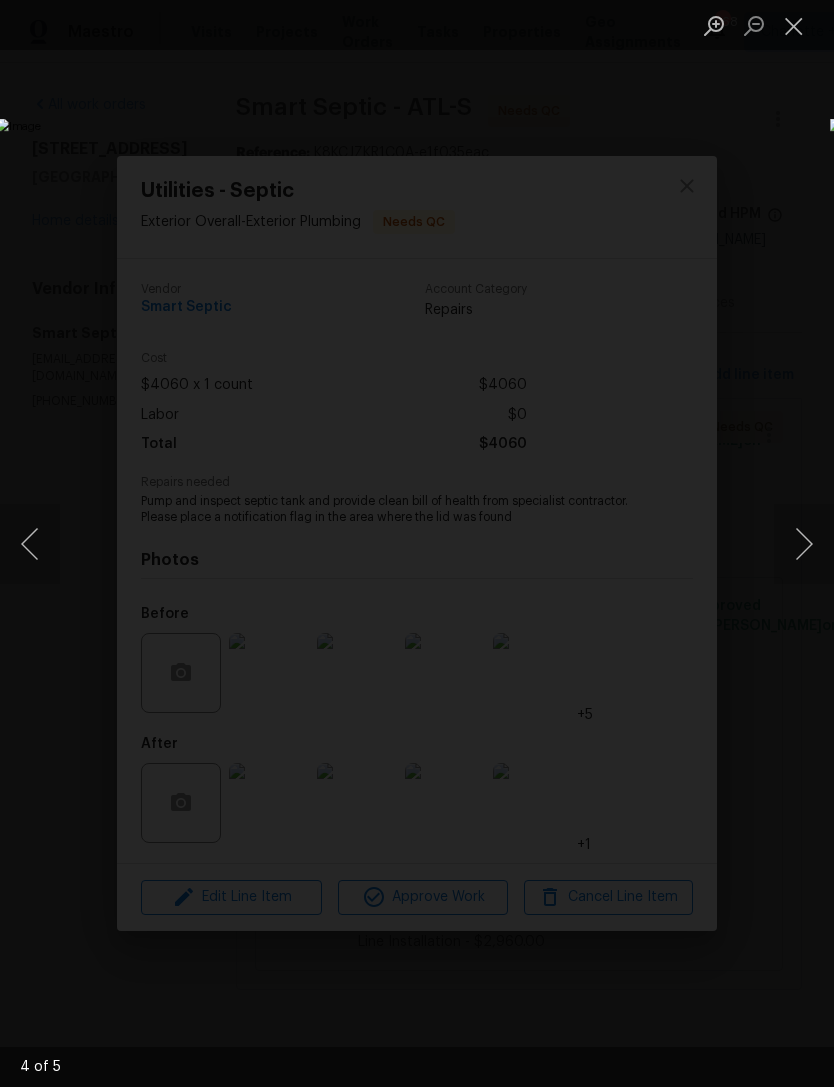 click at bounding box center (804, 544) 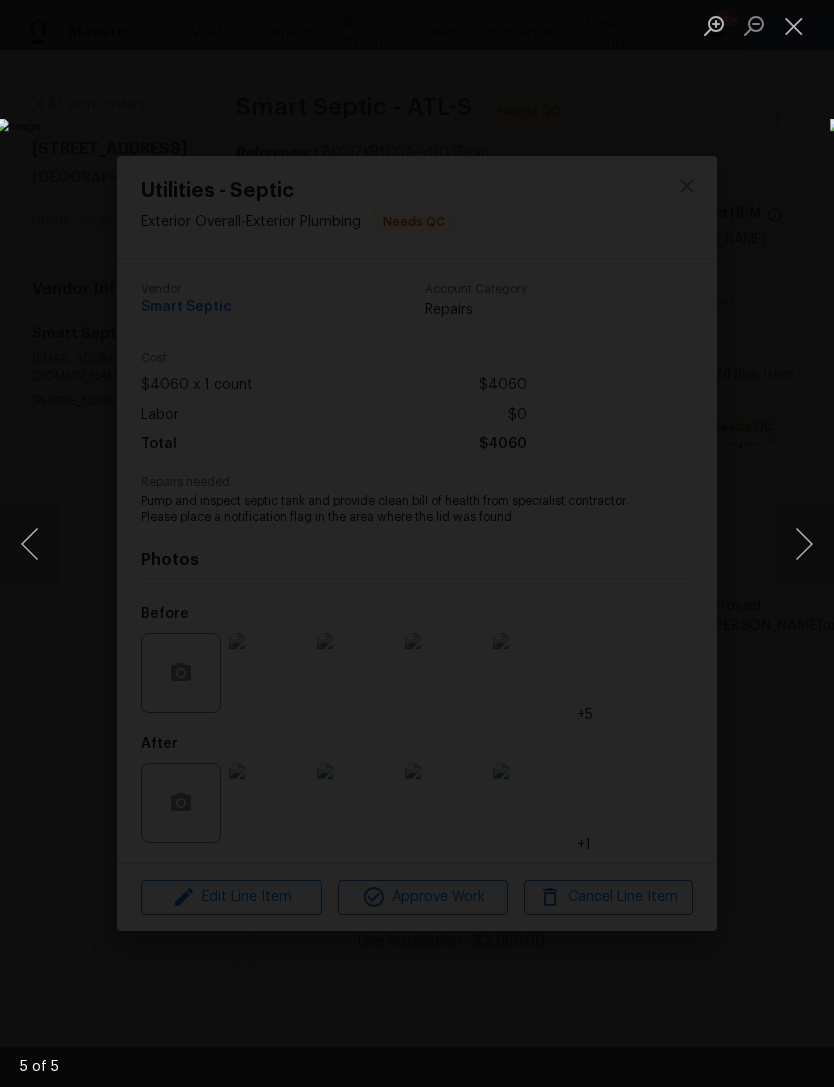 click at bounding box center (804, 544) 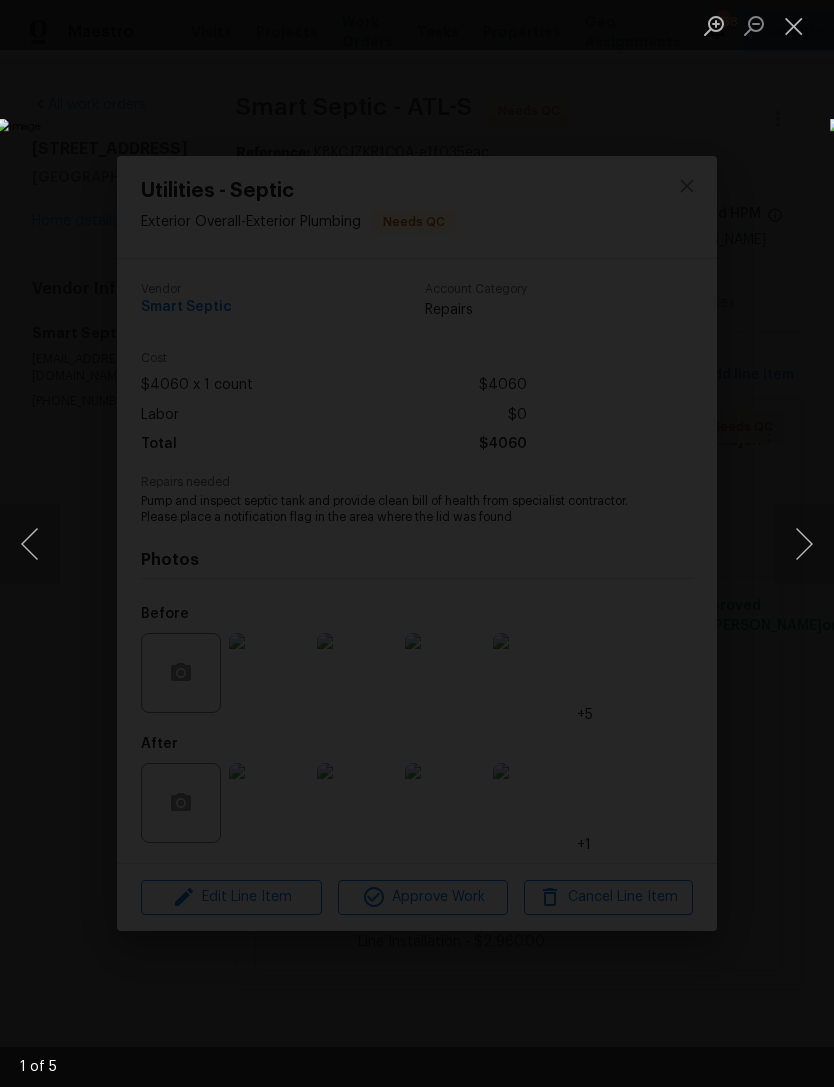 click at bounding box center [30, 544] 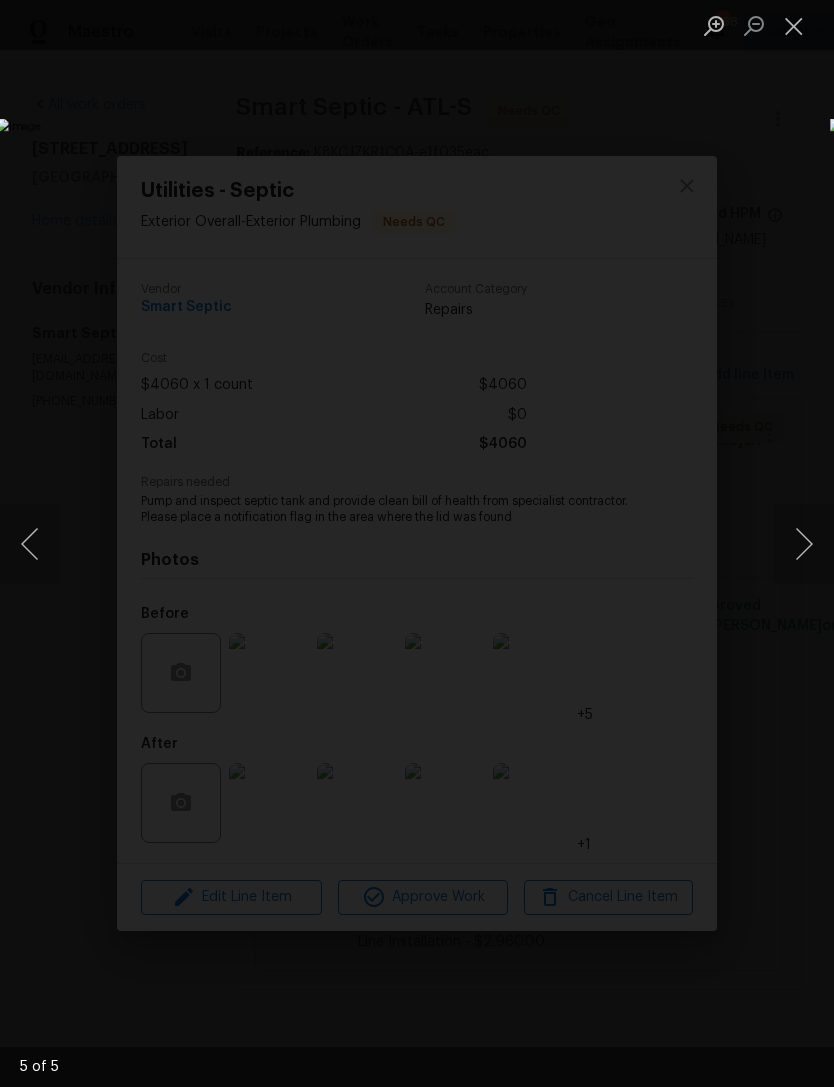 click at bounding box center (804, 544) 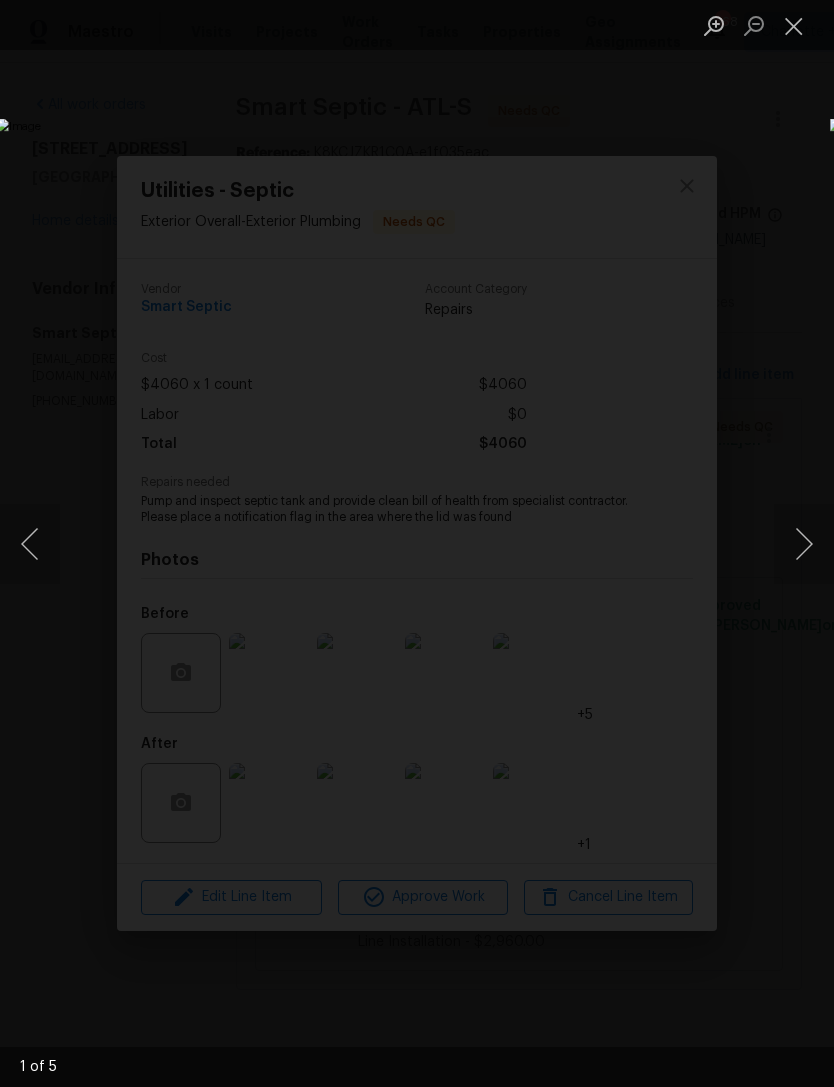 click at bounding box center (804, 544) 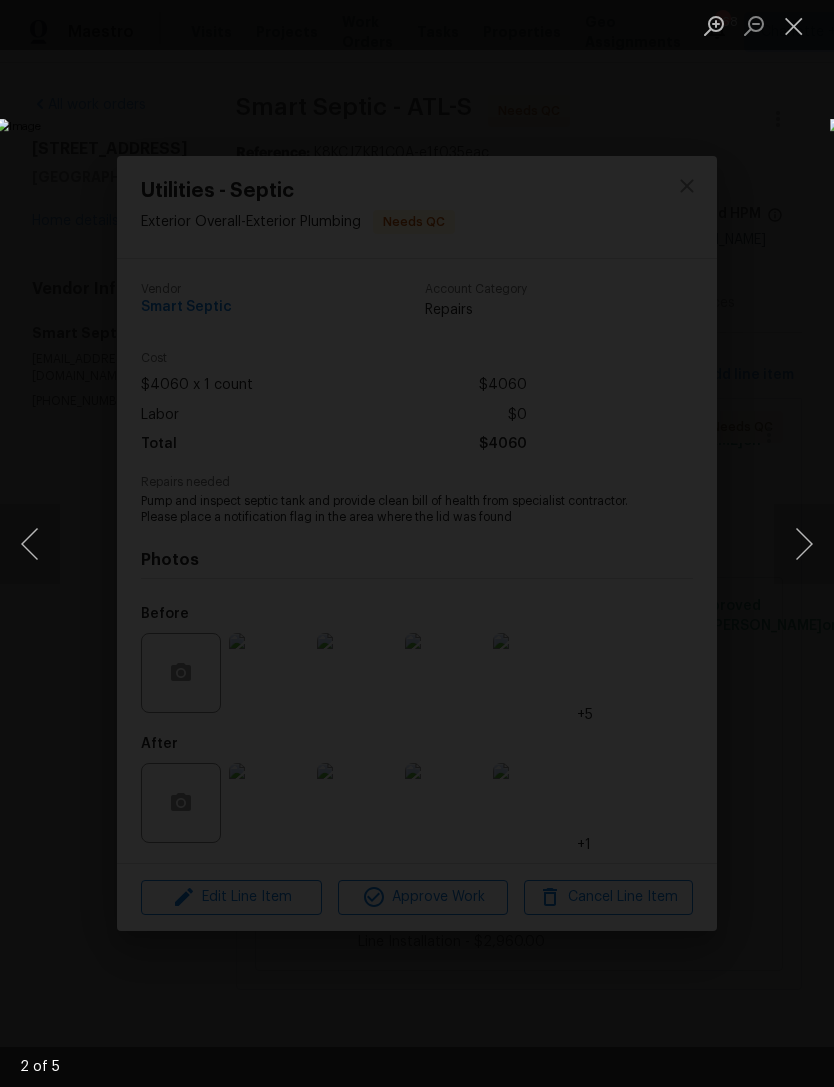 click at bounding box center [804, 544] 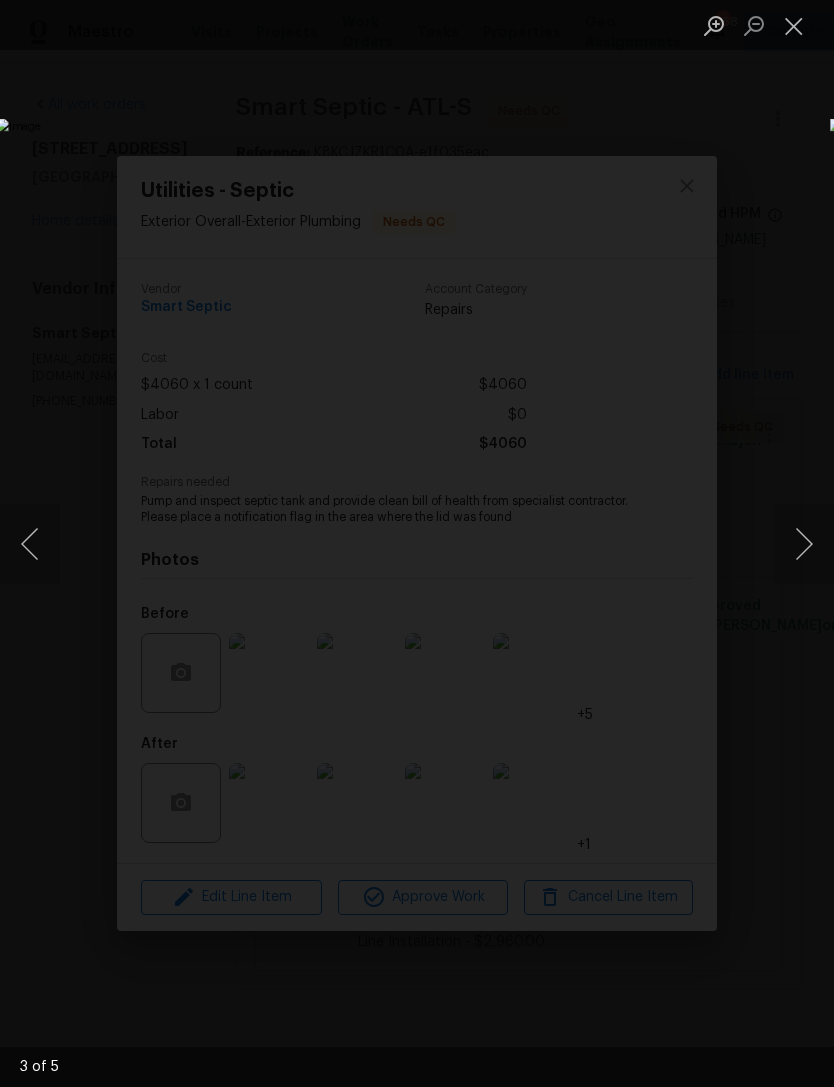 click at bounding box center (804, 544) 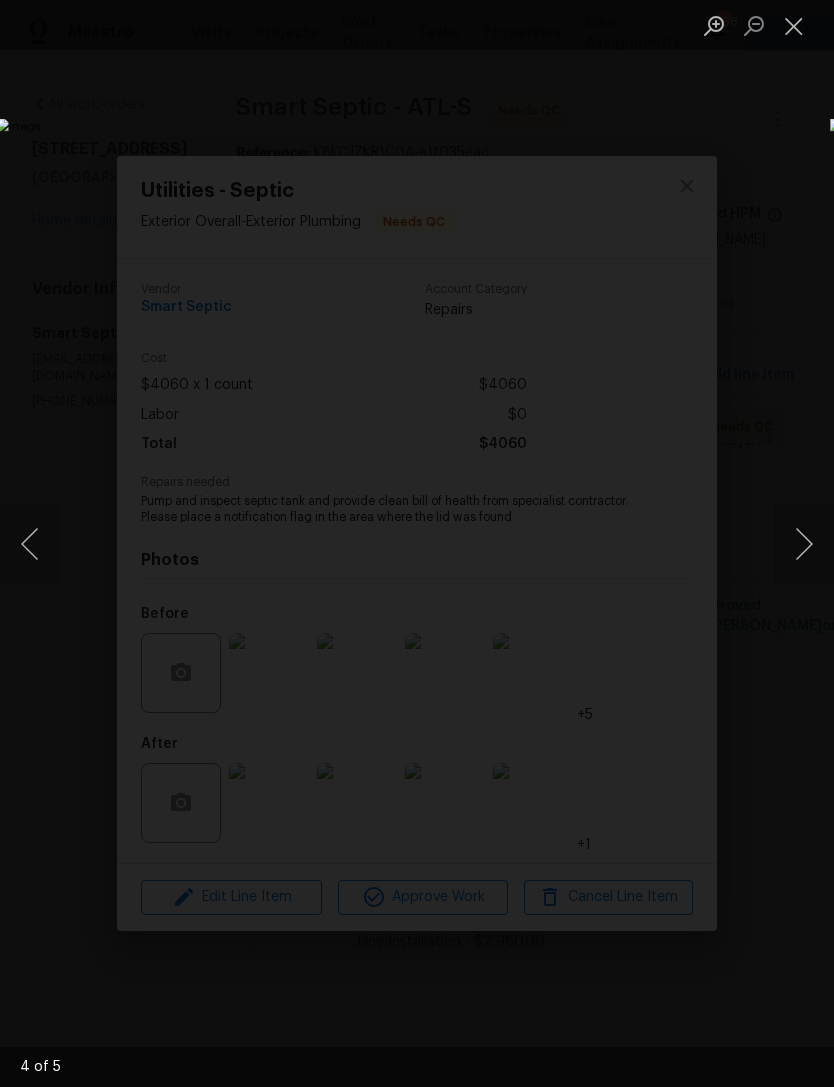 click at bounding box center [804, 544] 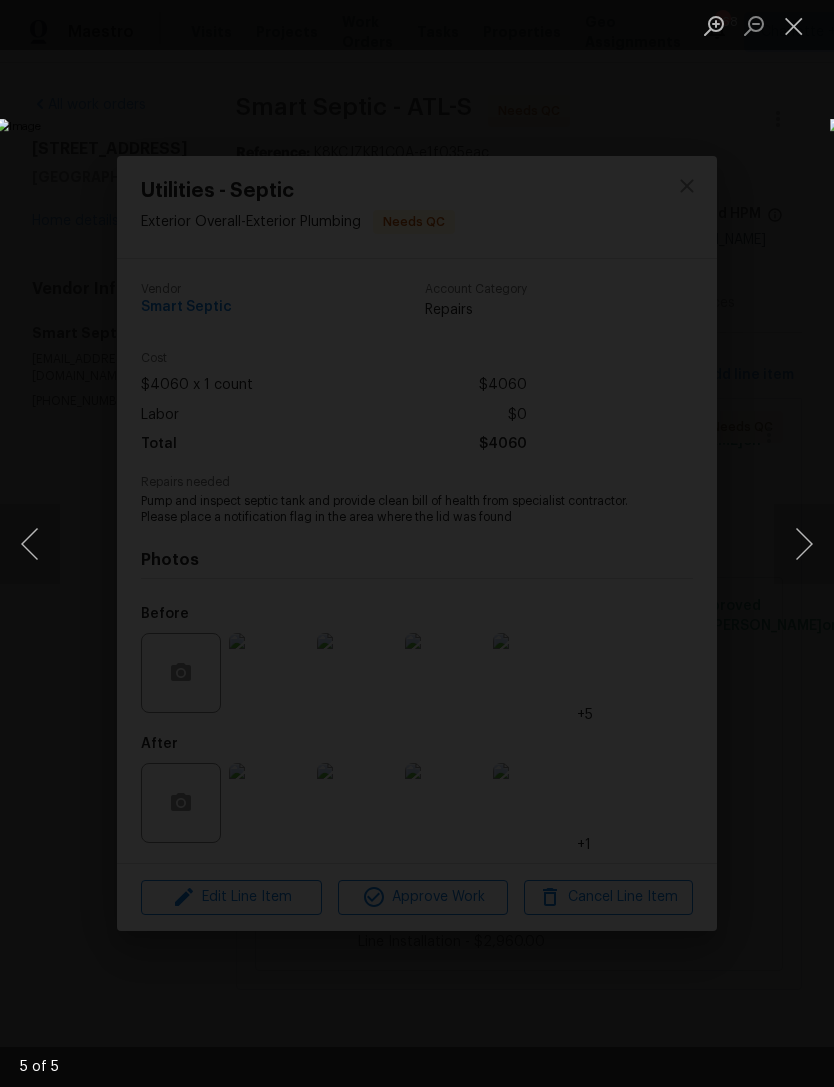 click at bounding box center (804, 544) 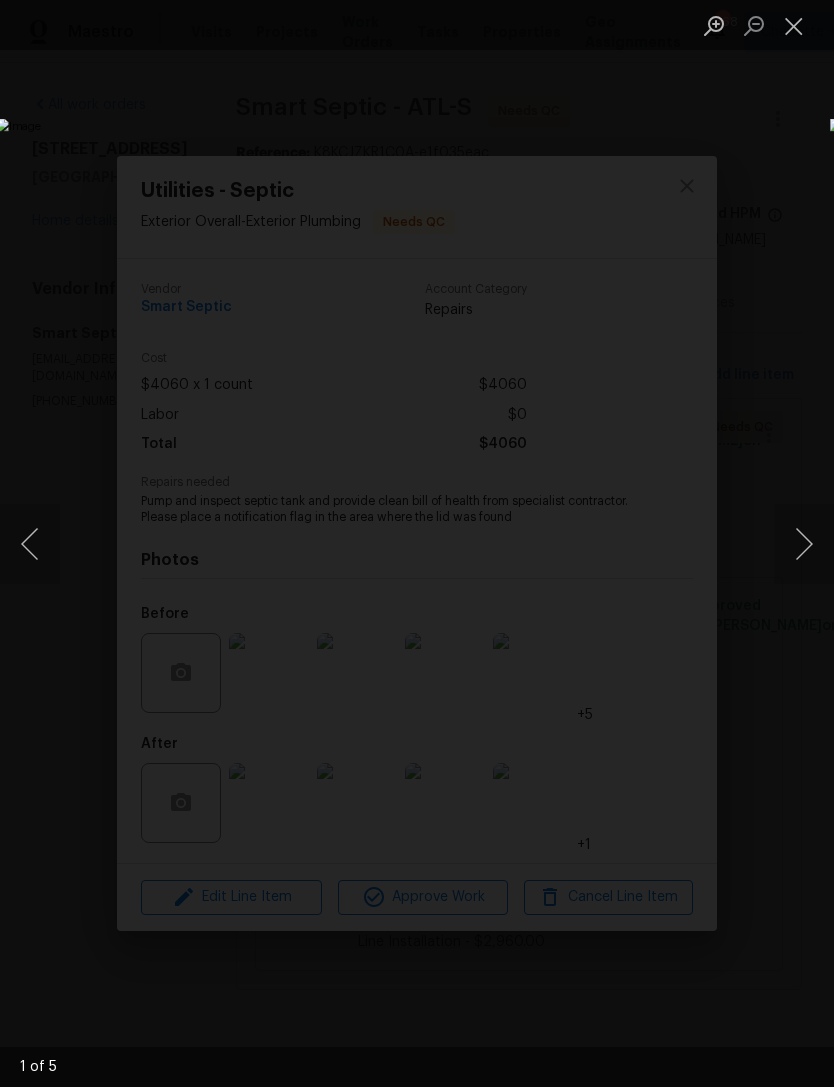 click at bounding box center [30, 544] 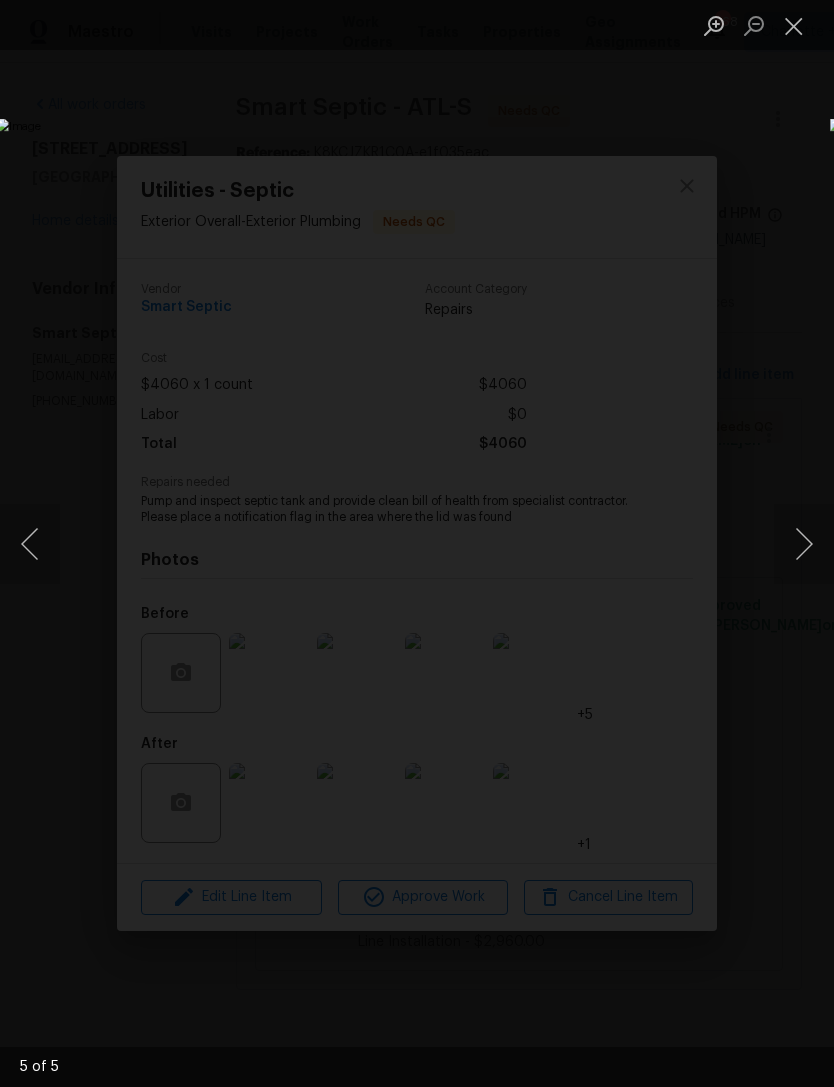 click at bounding box center (30, 544) 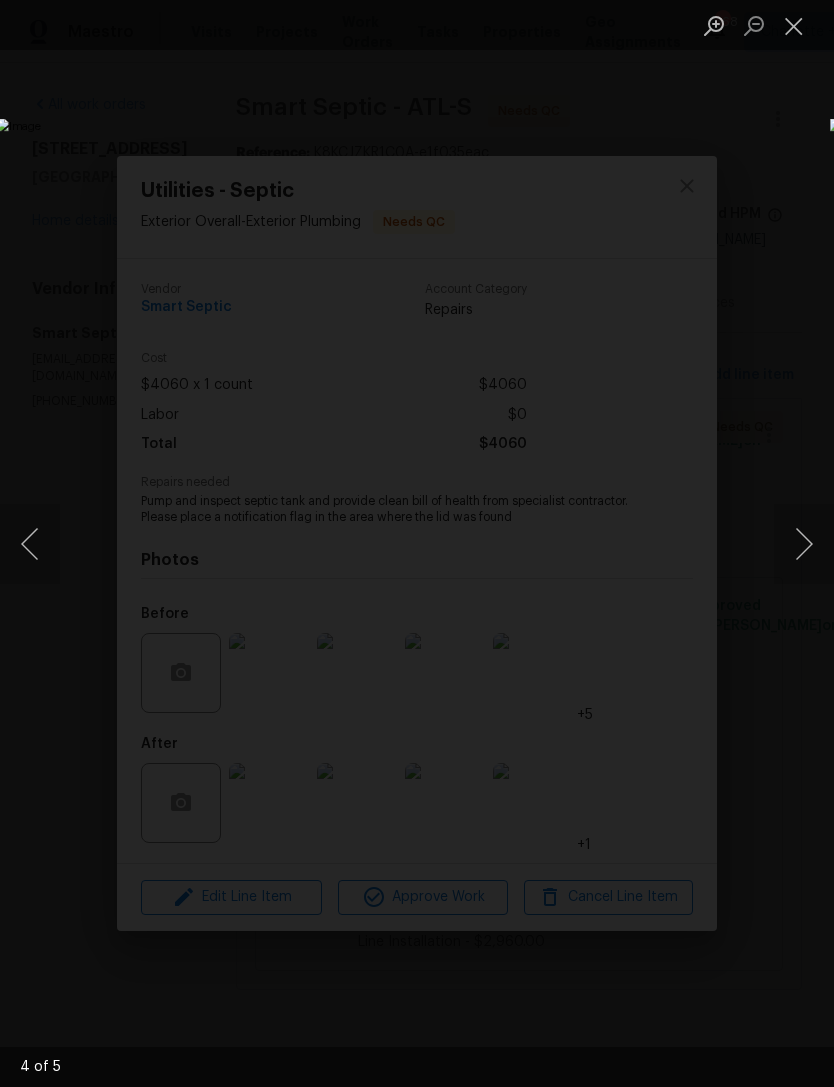 click at bounding box center (794, 25) 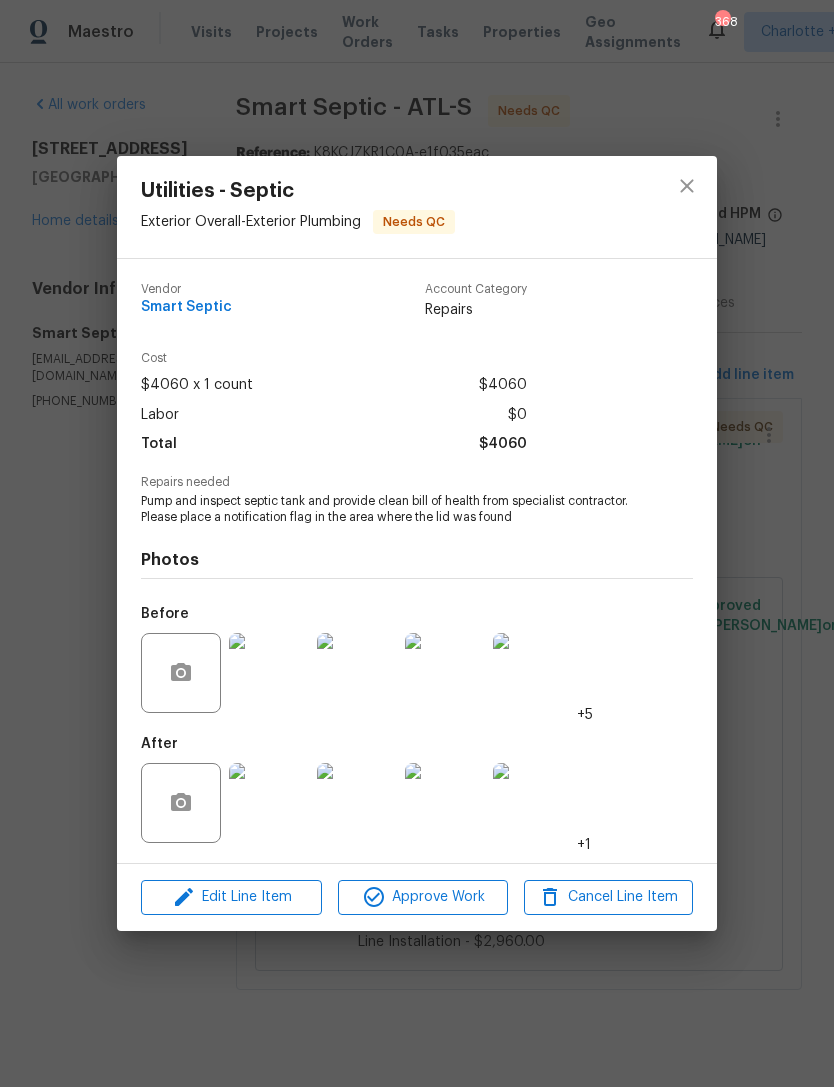 click on "Utilities - Septic Exterior Overall  -  Exterior Plumbing Needs QC Vendor Smart Septic Account Category Repairs Cost $4060 x 1 count $4060 Labor $0 Total $4060 Repairs needed Pump and inspect septic tank and provide clean bill of health from specialist contractor. Please place a notification flag in the area where the lid was found Photos Before  +5 After  +1  Edit Line Item  Approve Work  Cancel Line Item" at bounding box center [417, 543] 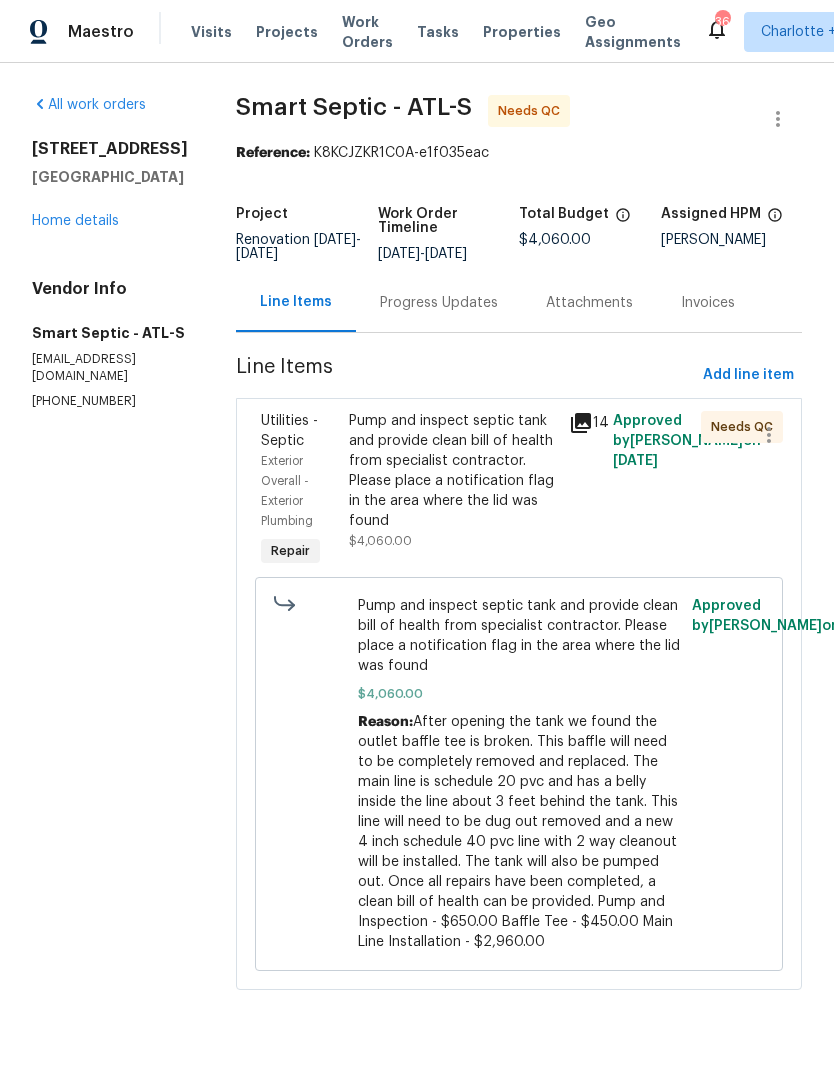 click on "Pump and inspect septic tank and provide clean bill of health from specialist contractor. Please place a notification flag in the area where the lid was found" at bounding box center (453, 471) 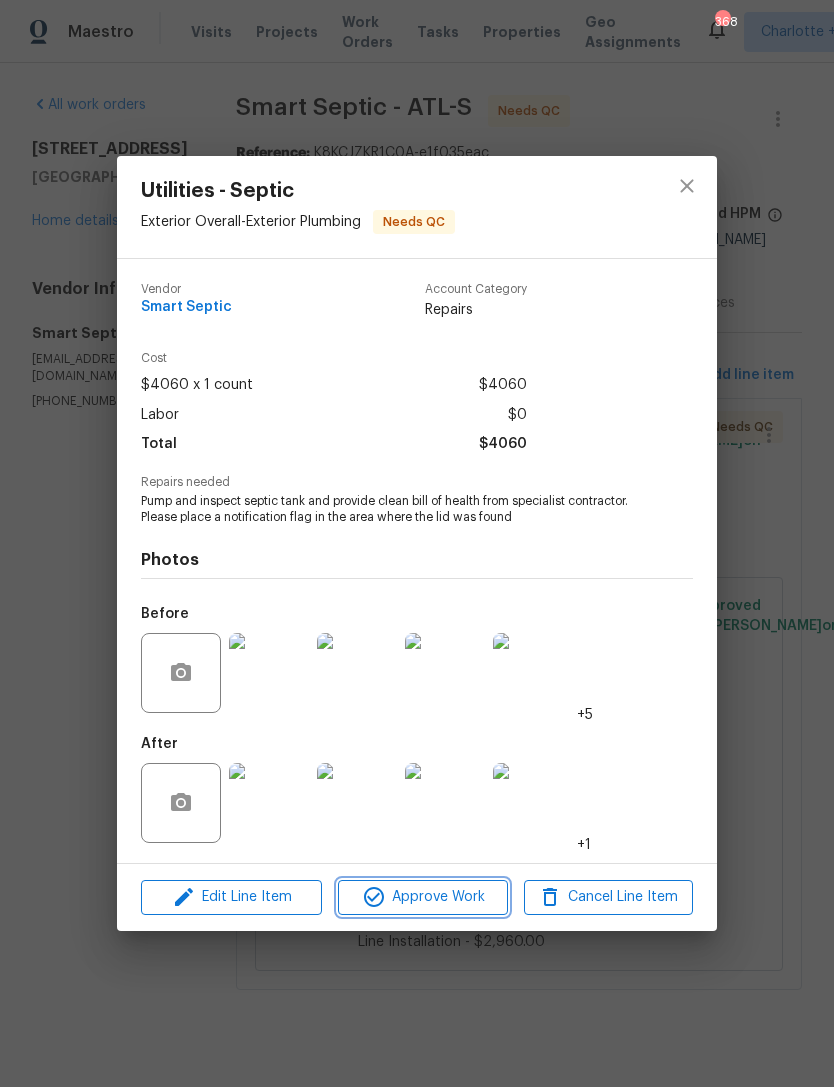 click on "Approve Work" at bounding box center [422, 897] 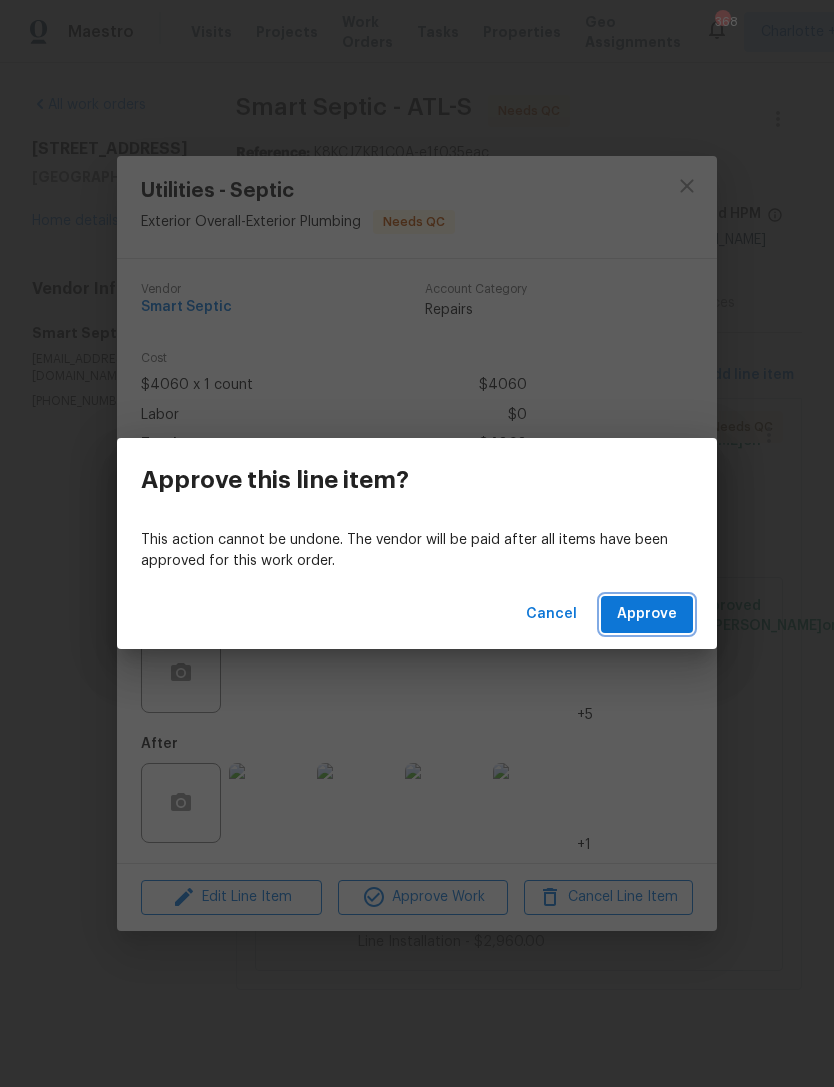 click on "Approve" at bounding box center (647, 614) 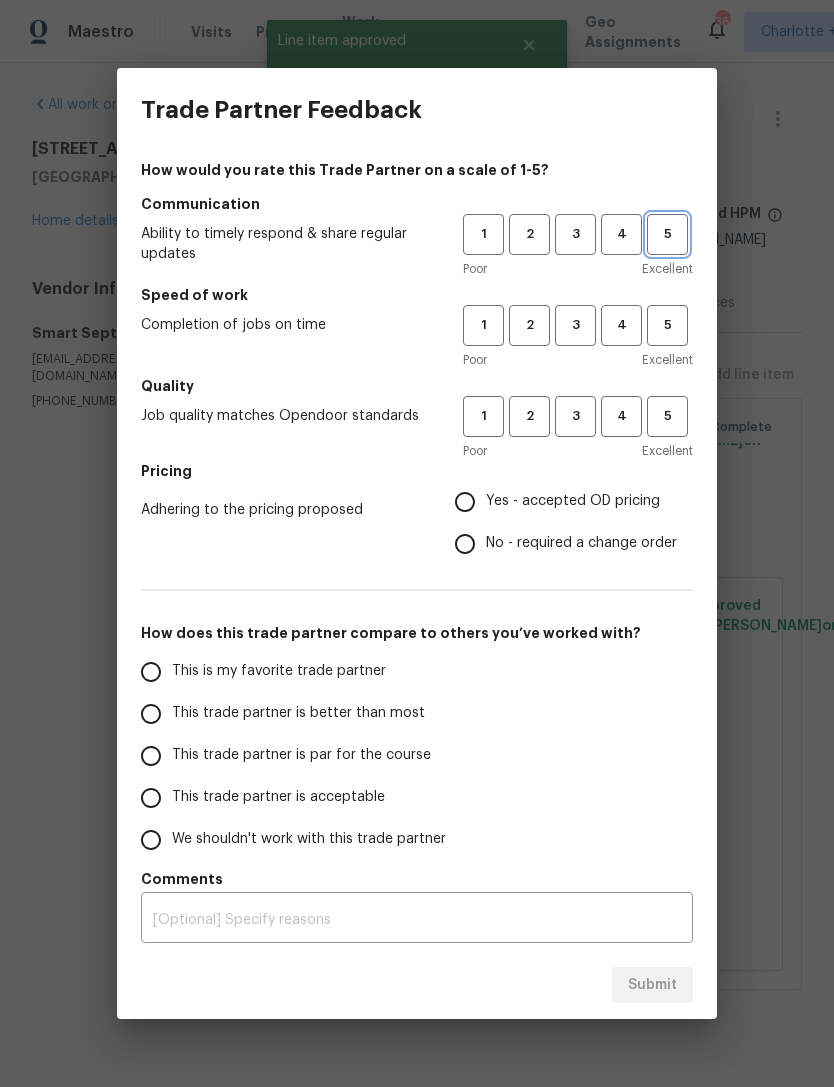click on "5" at bounding box center (667, 234) 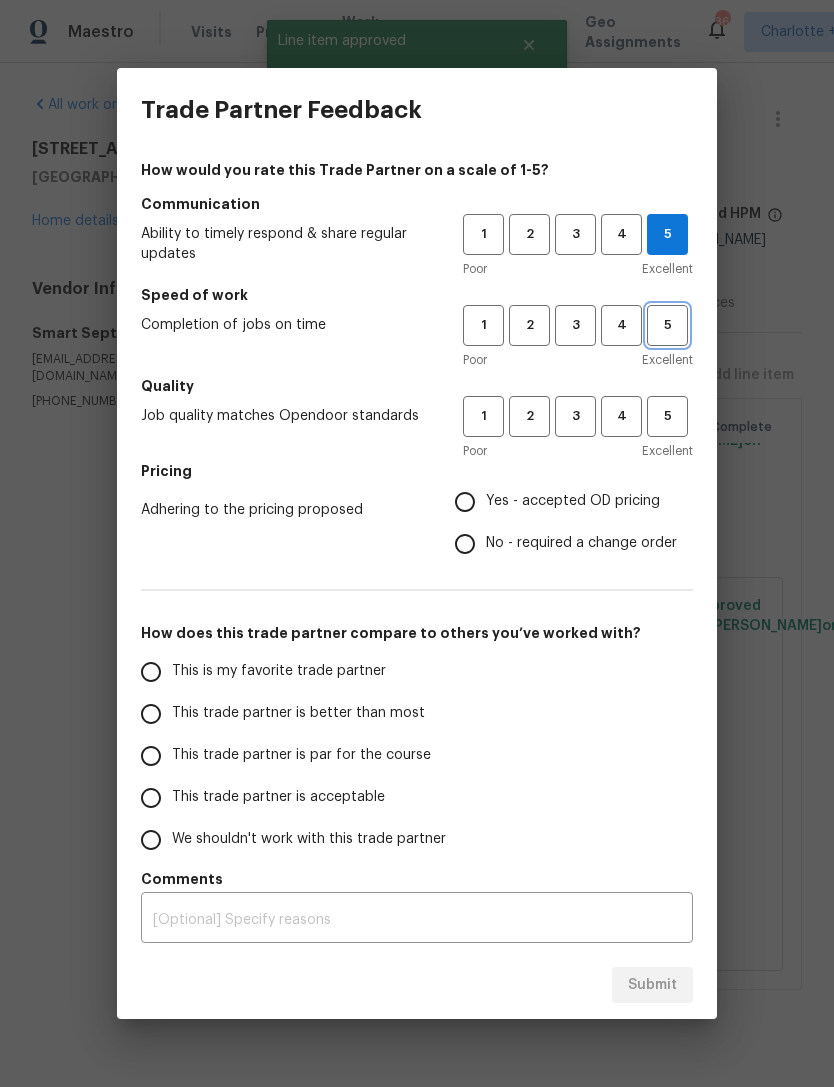 click on "5" at bounding box center (667, 325) 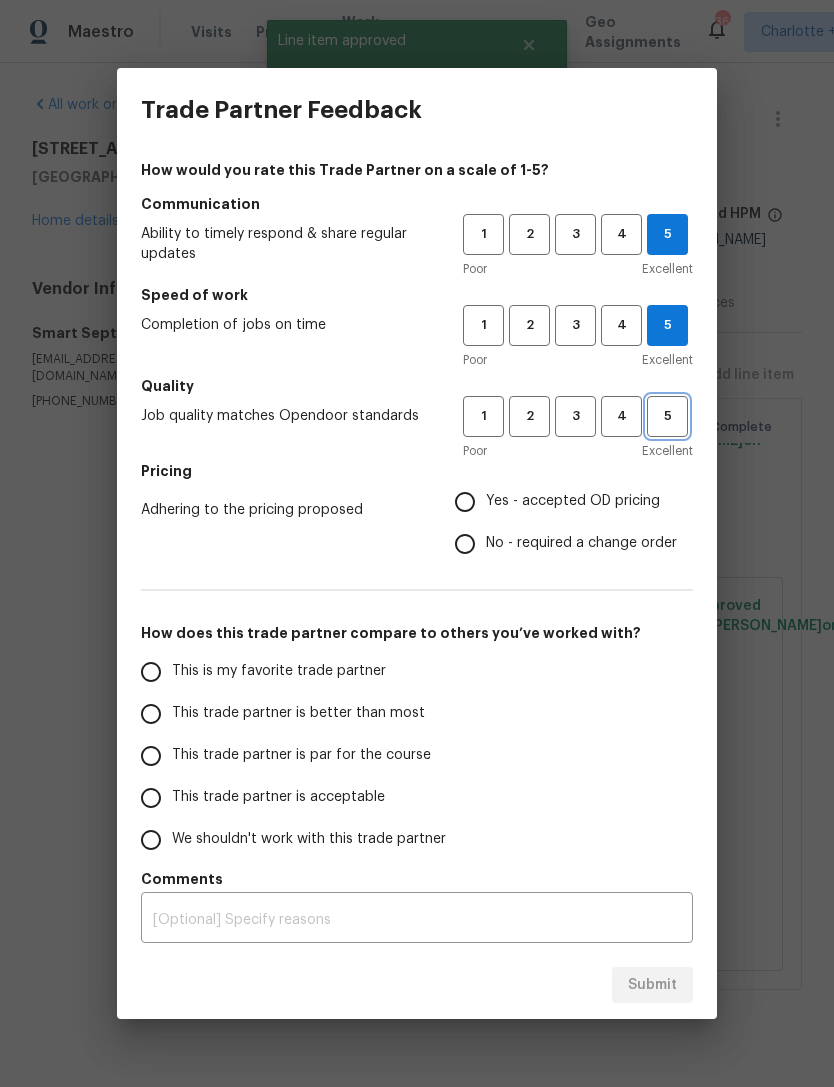 click on "5" at bounding box center (667, 416) 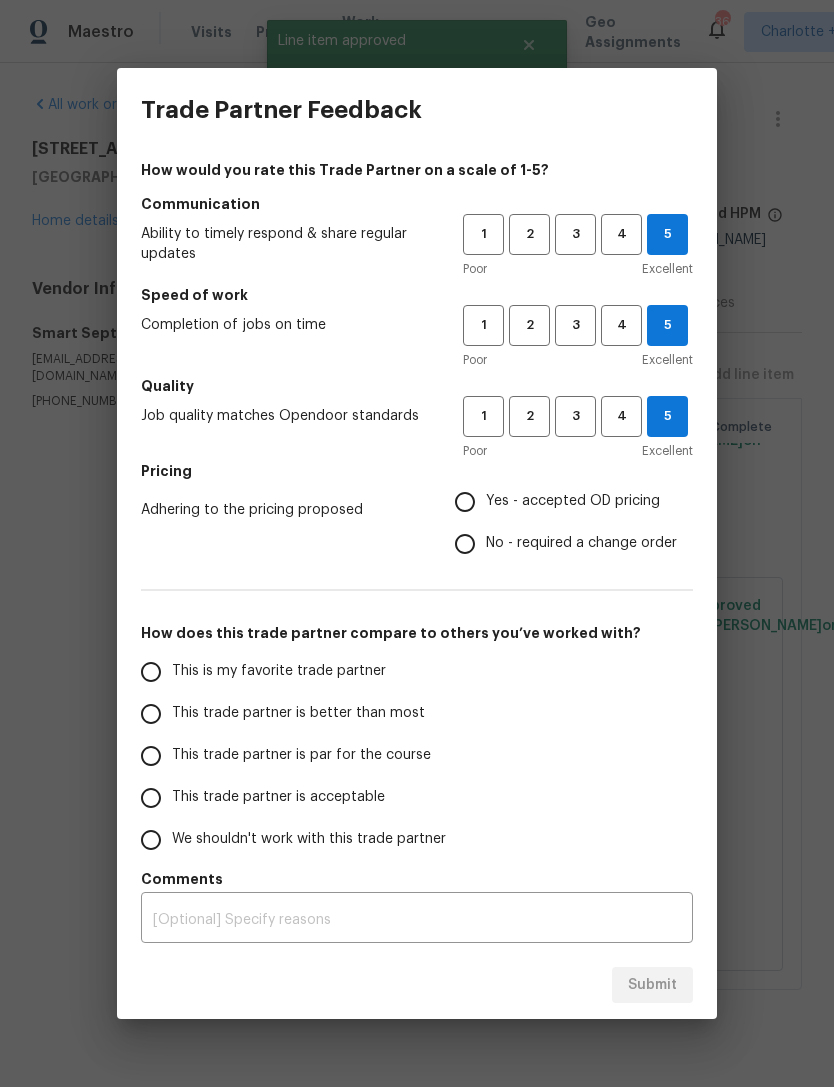 click on "Yes - accepted OD pricing" at bounding box center [465, 502] 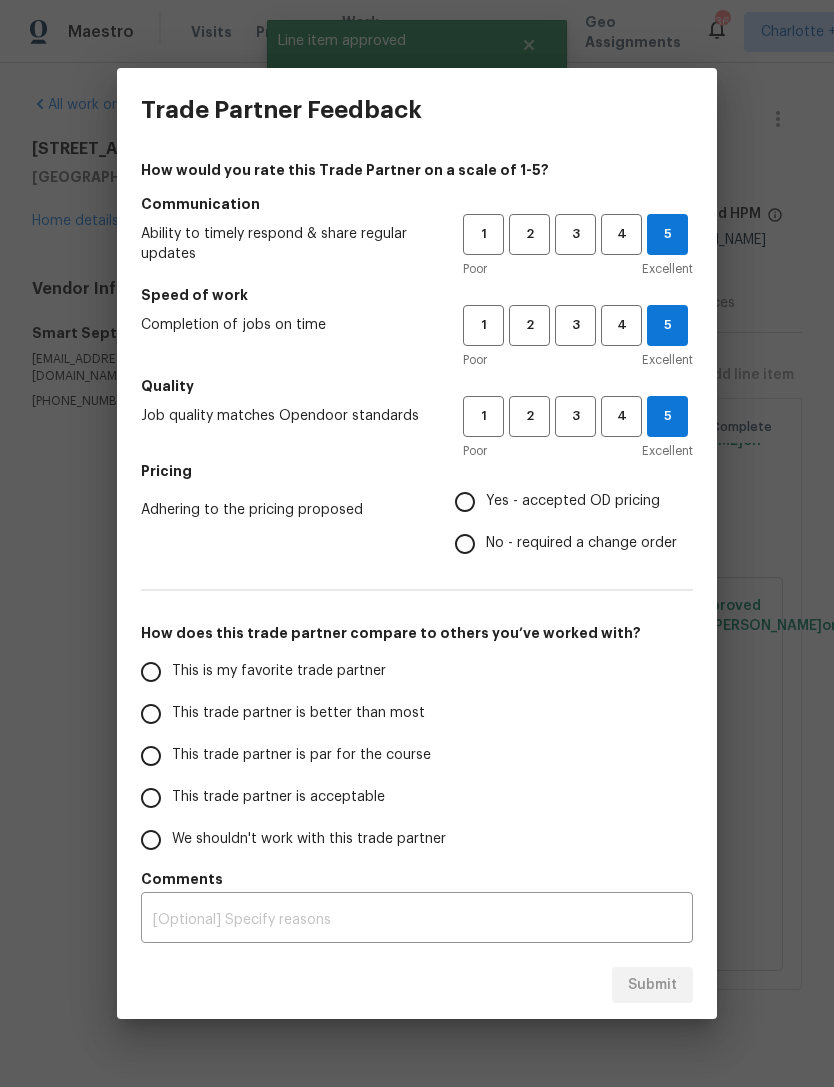 radio on "true" 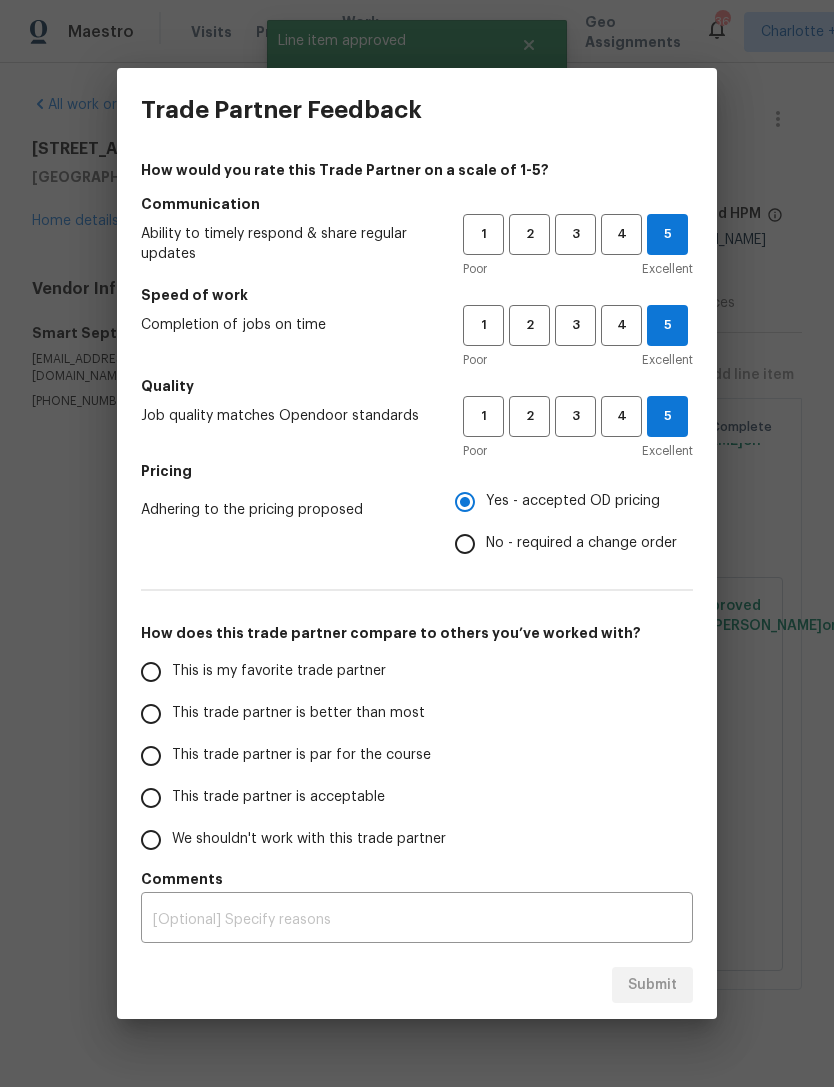 click on "This is my favorite trade partner" at bounding box center (151, 672) 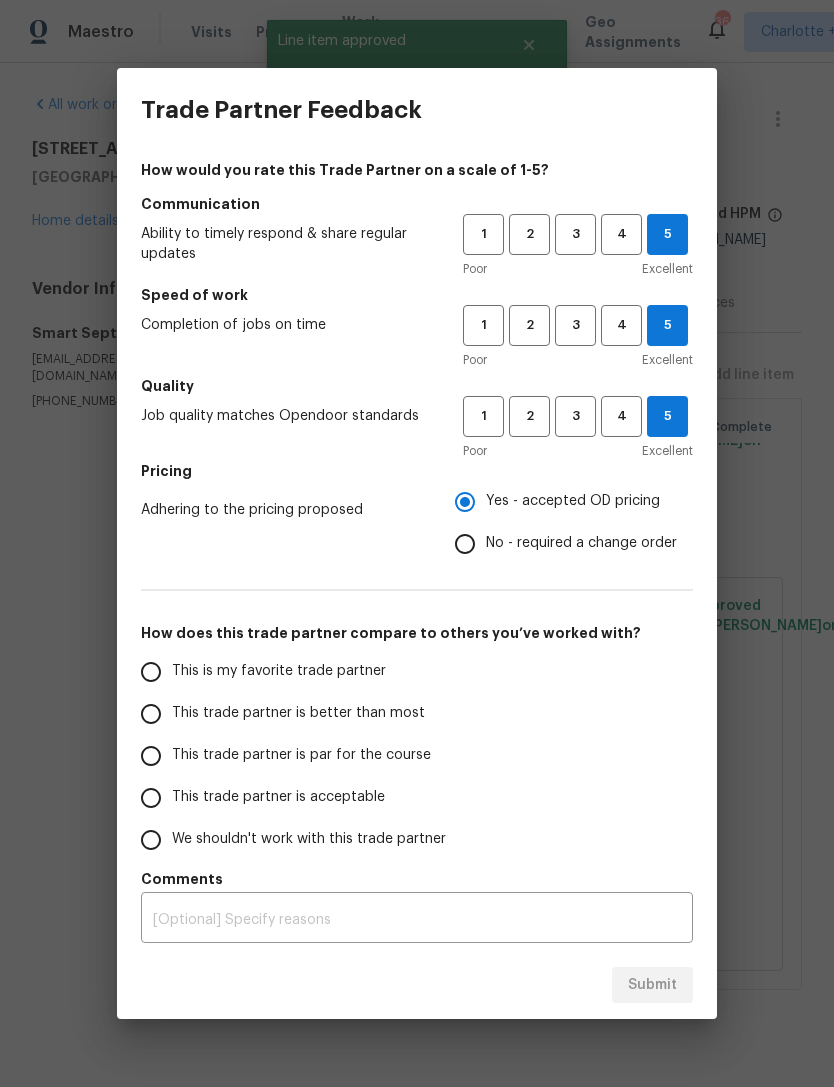 radio on "false" 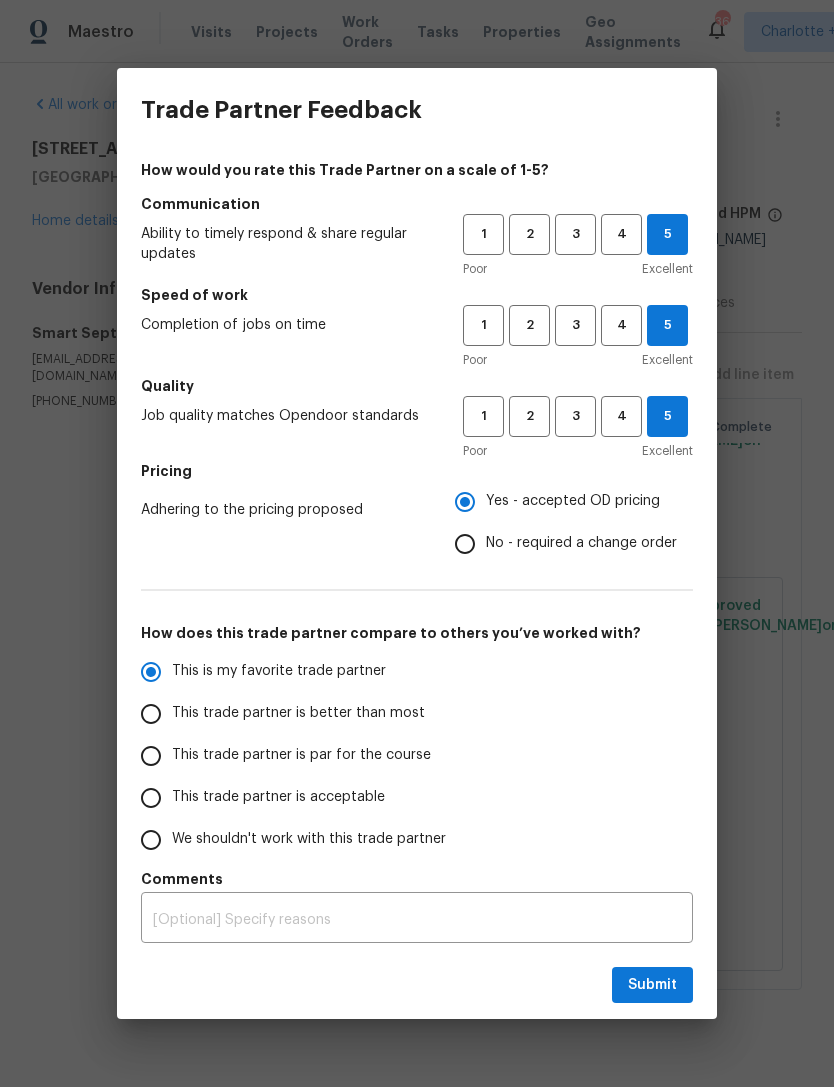 click on "This trade partner is better than most" at bounding box center [151, 714] 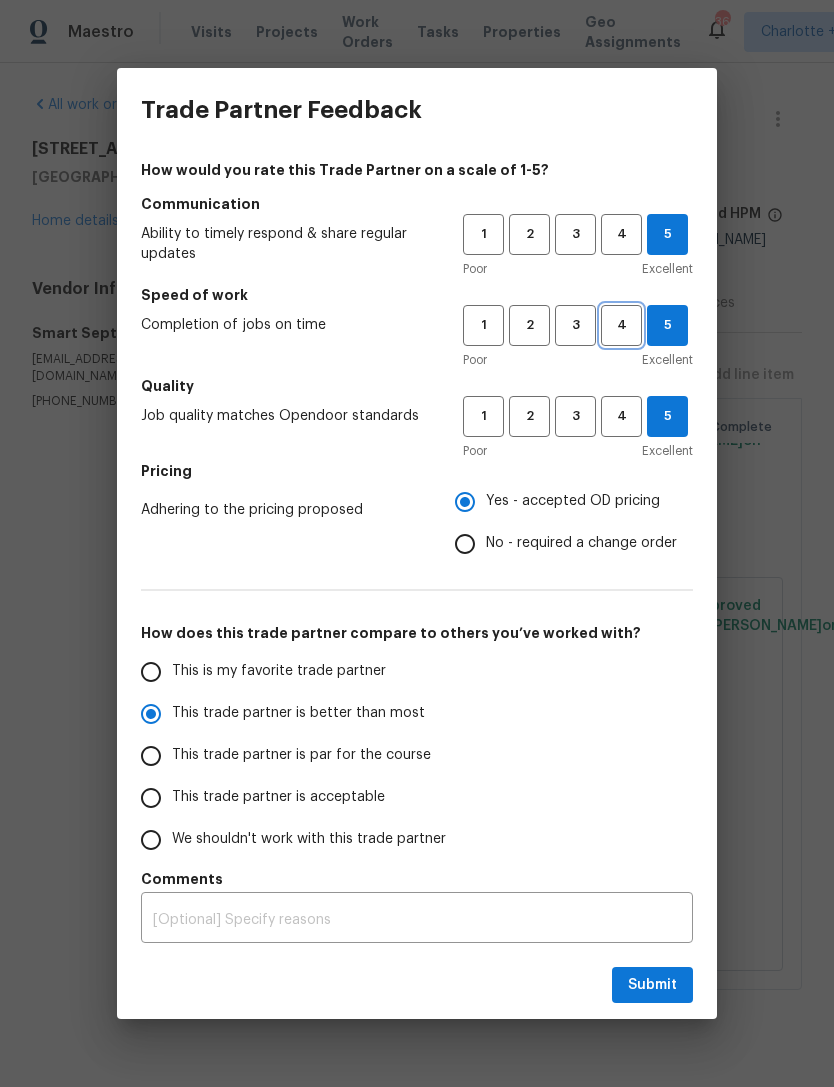 click on "4" at bounding box center (621, 325) 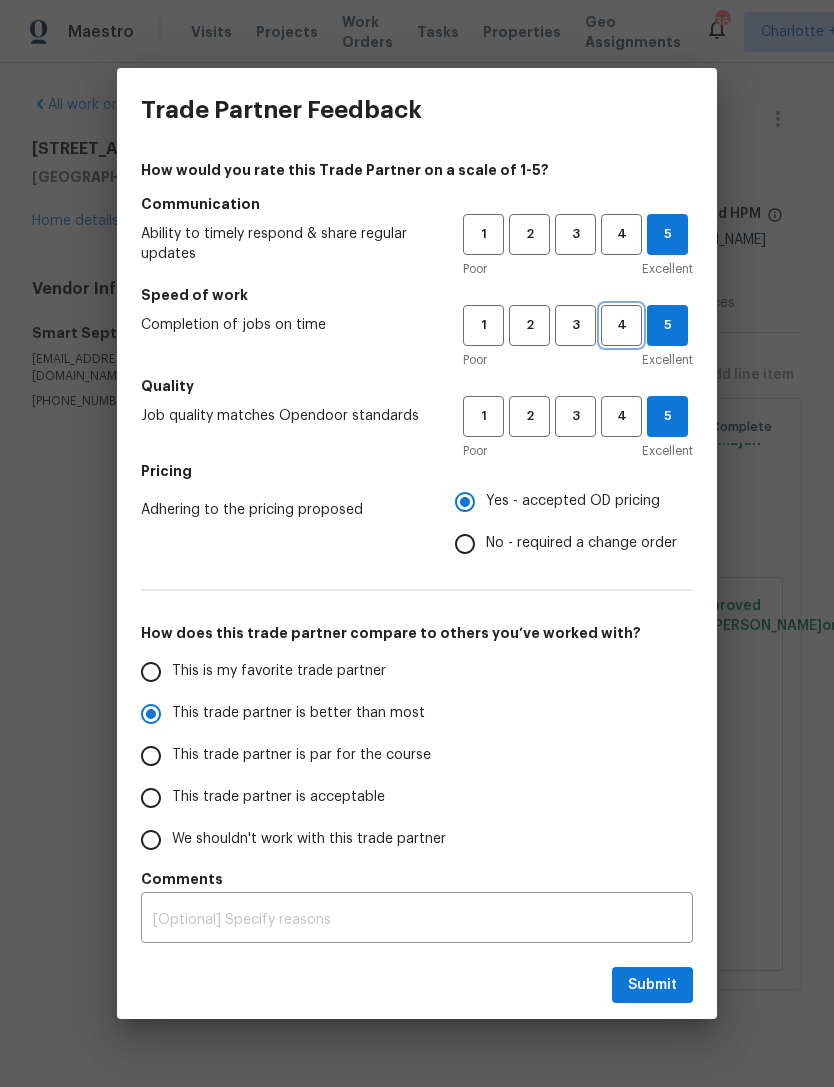 radio on "true" 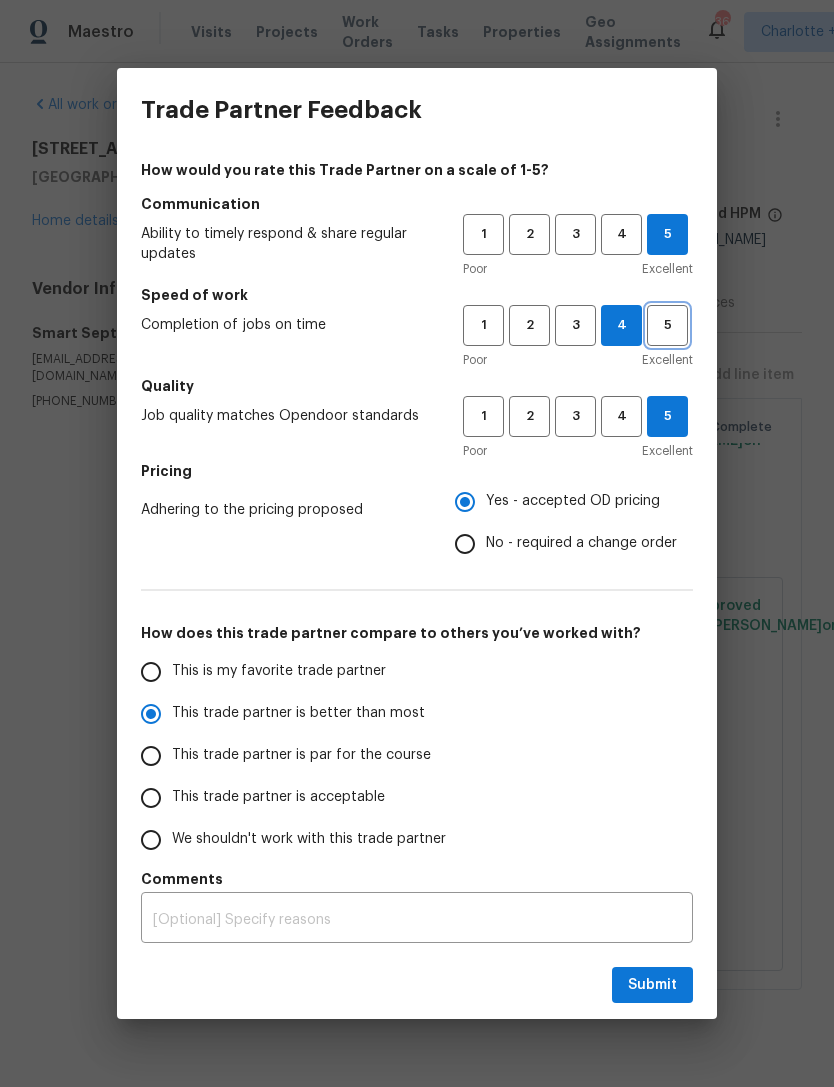 click on "5" at bounding box center (667, 325) 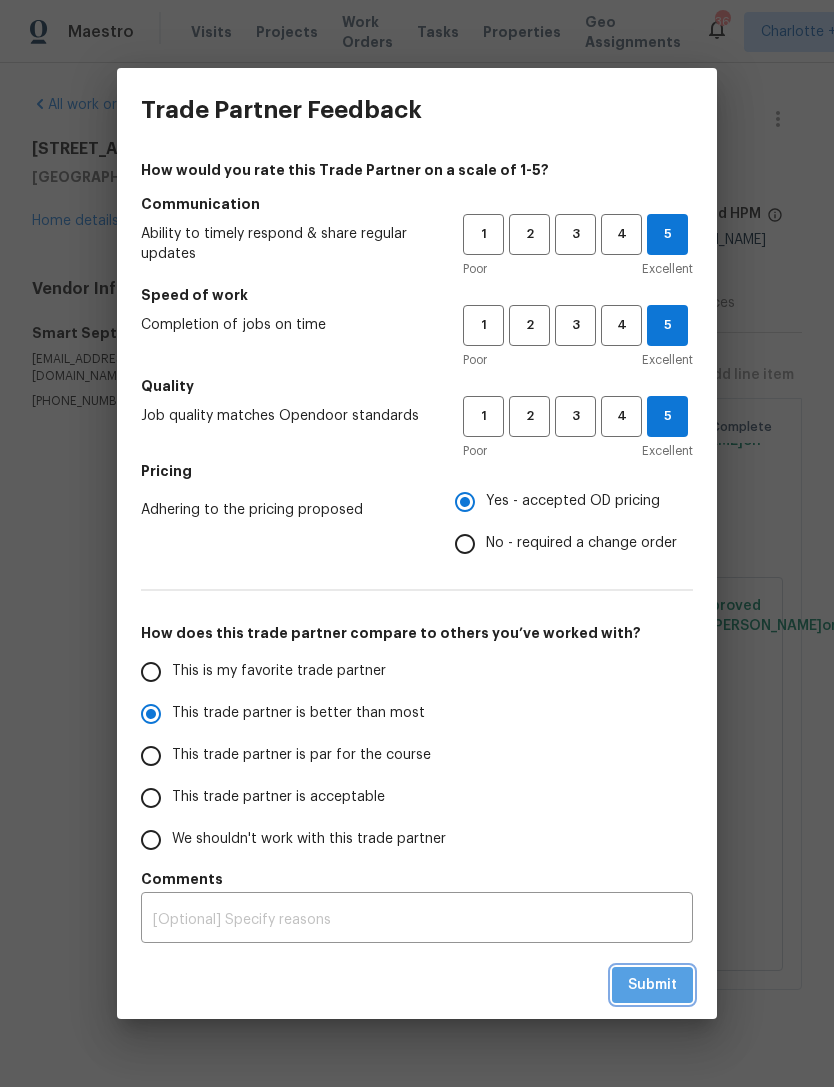 click on "Submit" at bounding box center [652, 985] 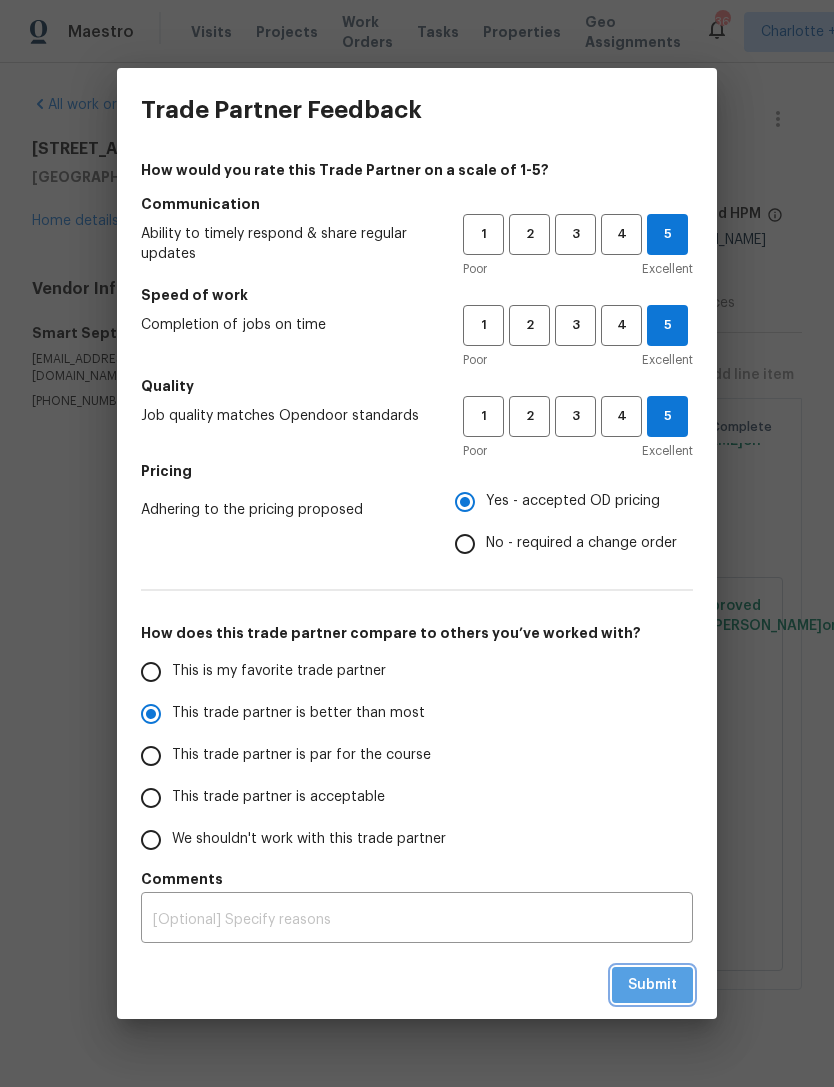 radio on "false" 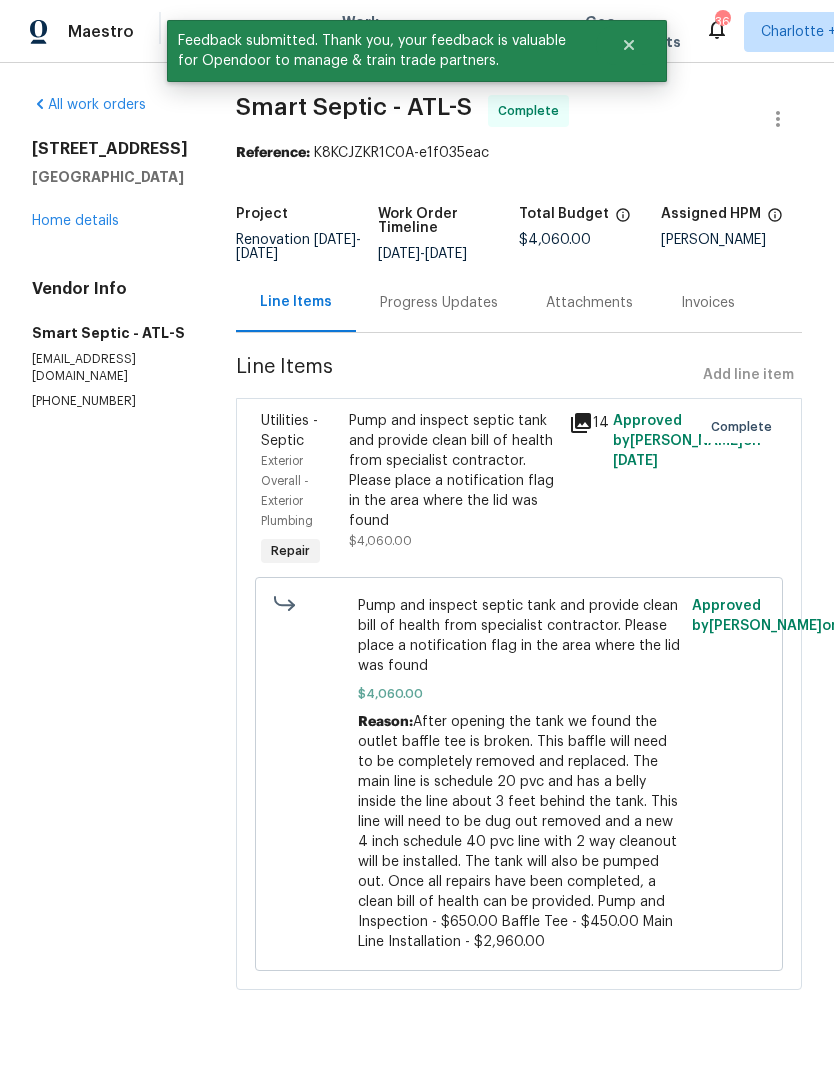 click on "Home details" at bounding box center (75, 221) 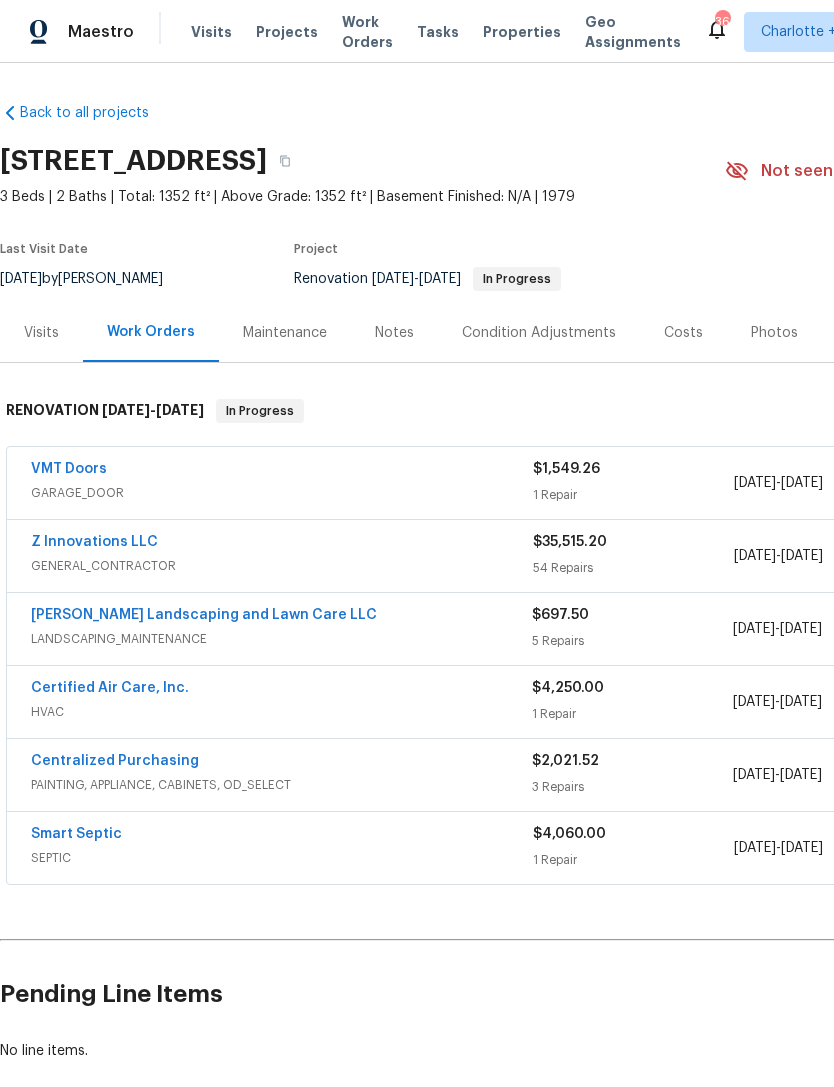 scroll, scrollTop: 0, scrollLeft: 0, axis: both 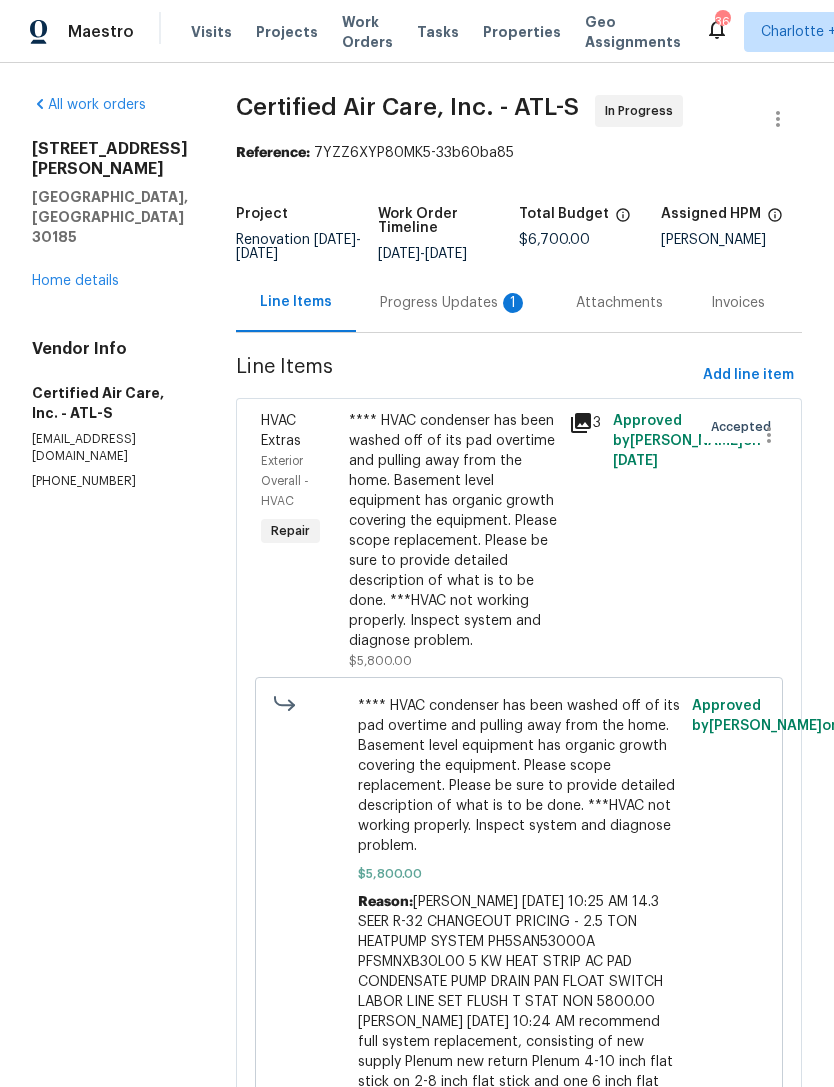 click on "Progress Updates 1" at bounding box center (454, 303) 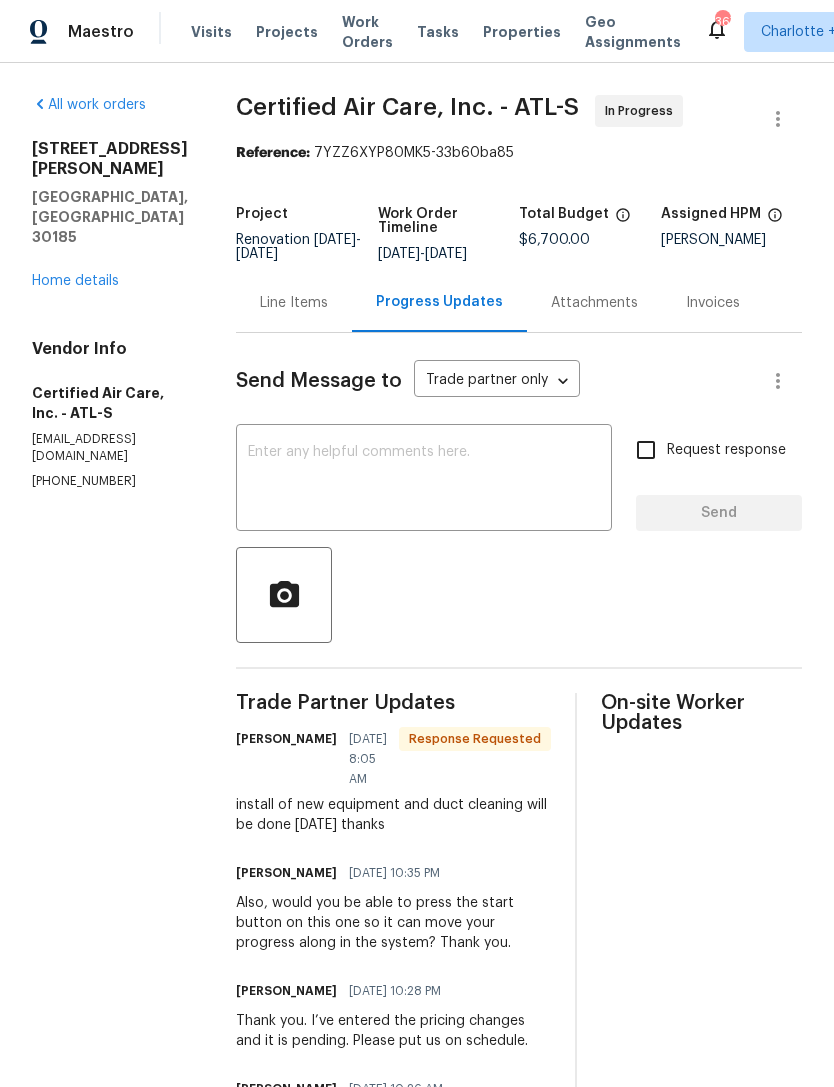 click at bounding box center (424, 480) 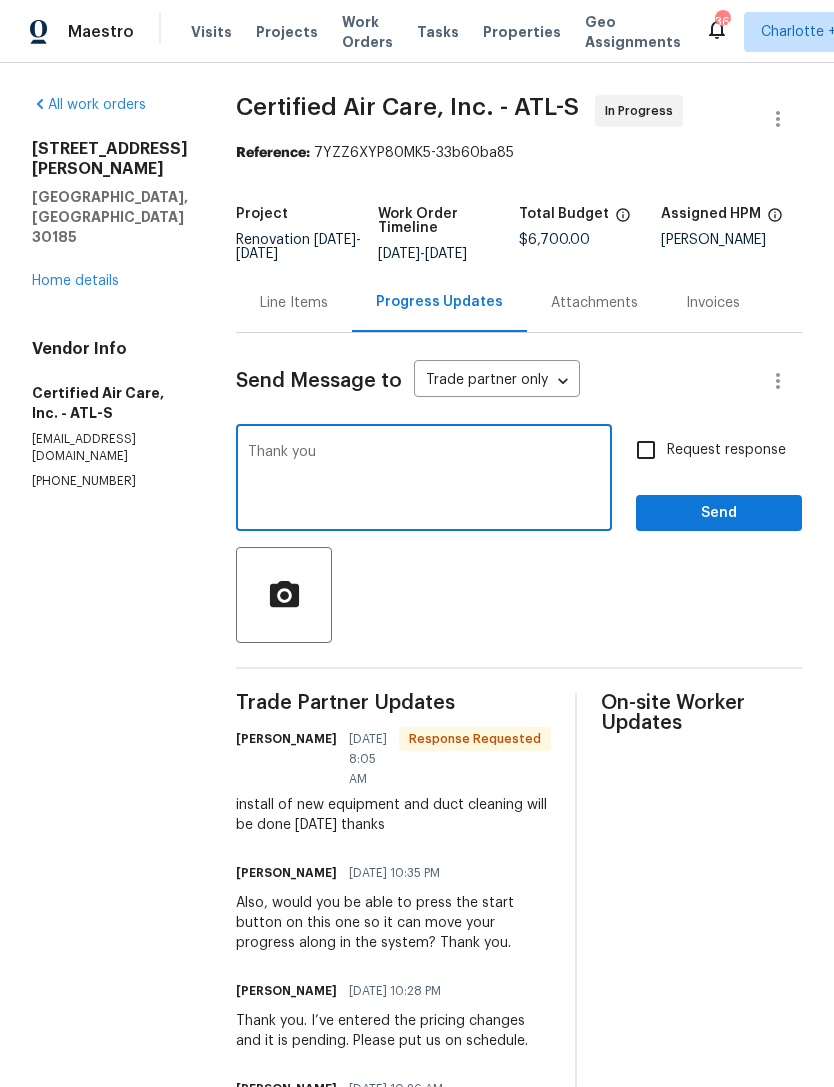 type on "Thank you" 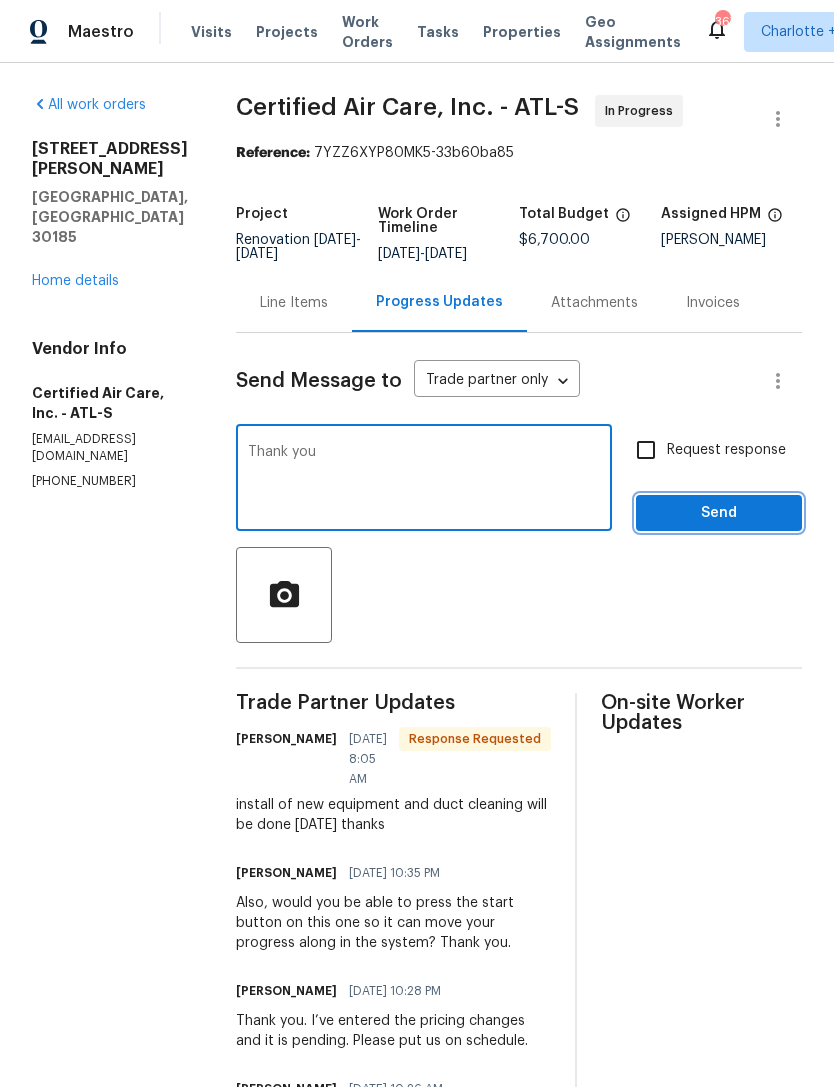 click on "Send" at bounding box center [719, 513] 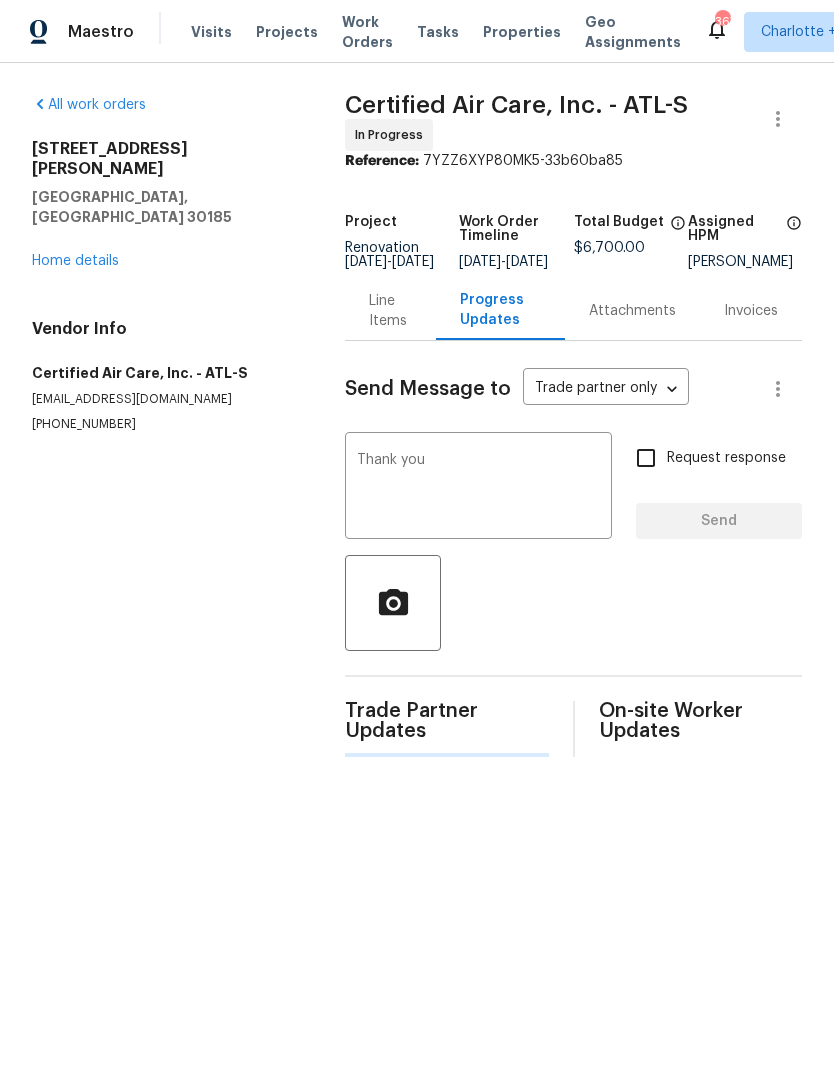 type 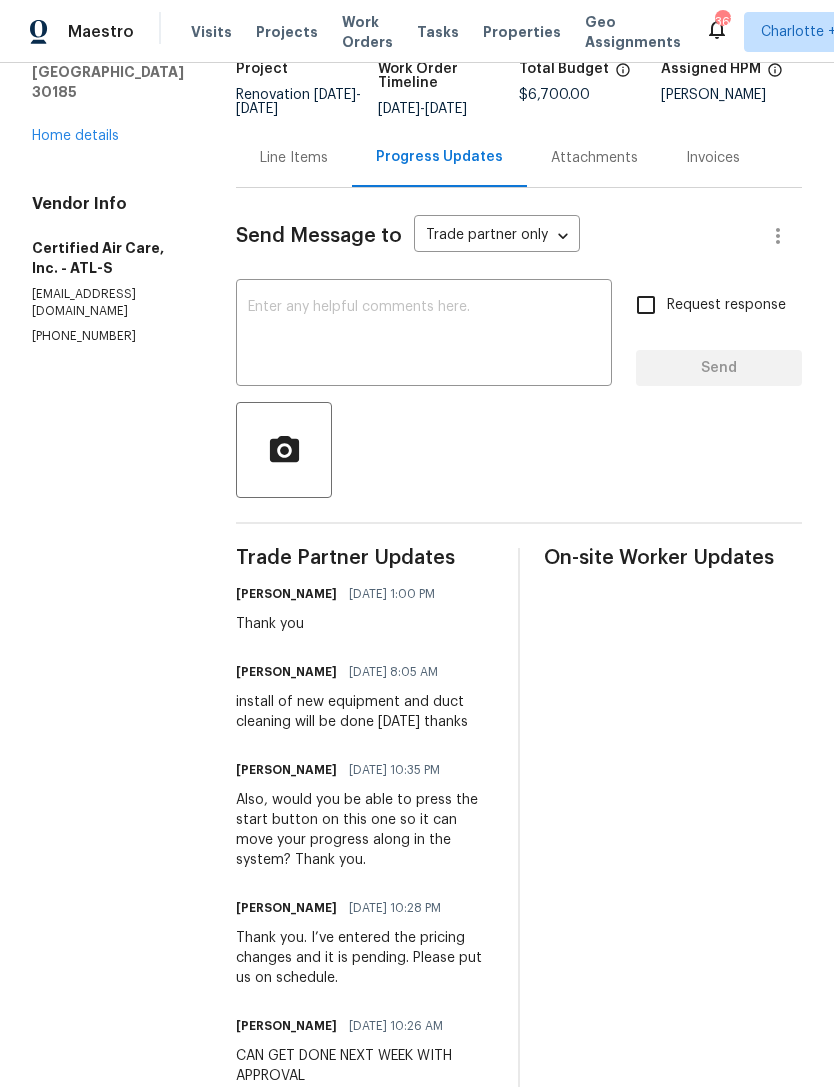 scroll, scrollTop: 82, scrollLeft: 0, axis: vertical 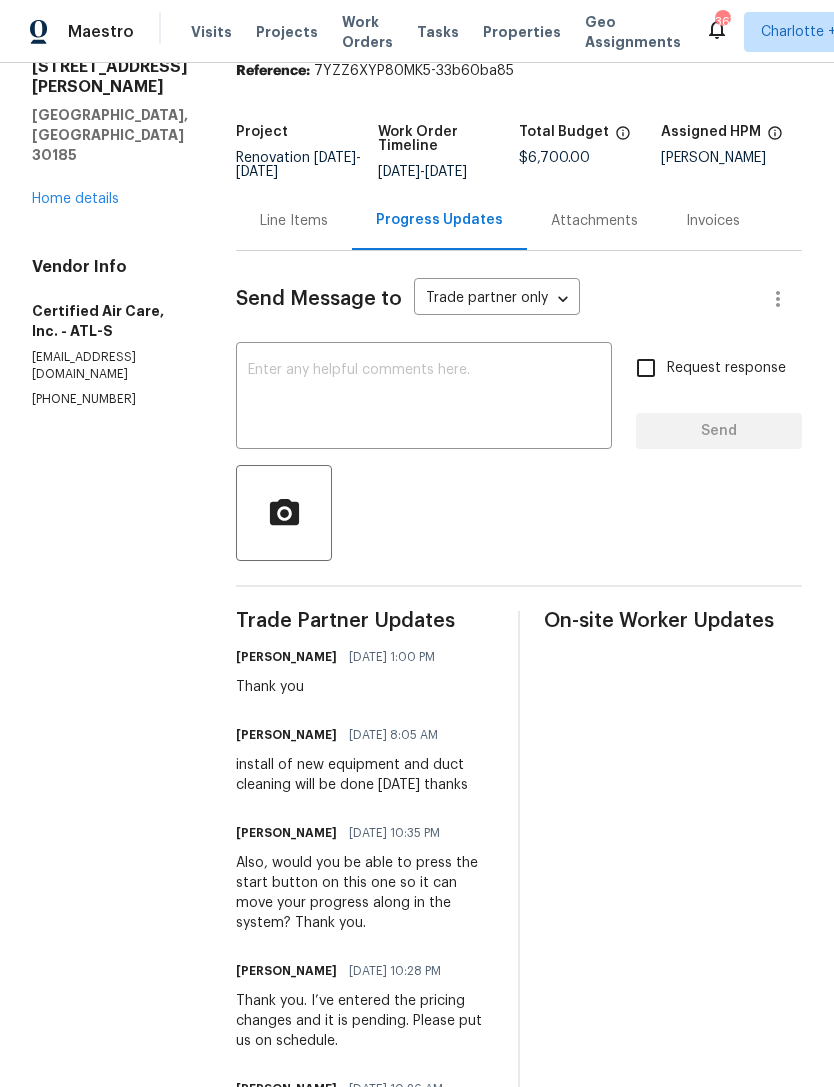 click on "Home details" at bounding box center (75, 199) 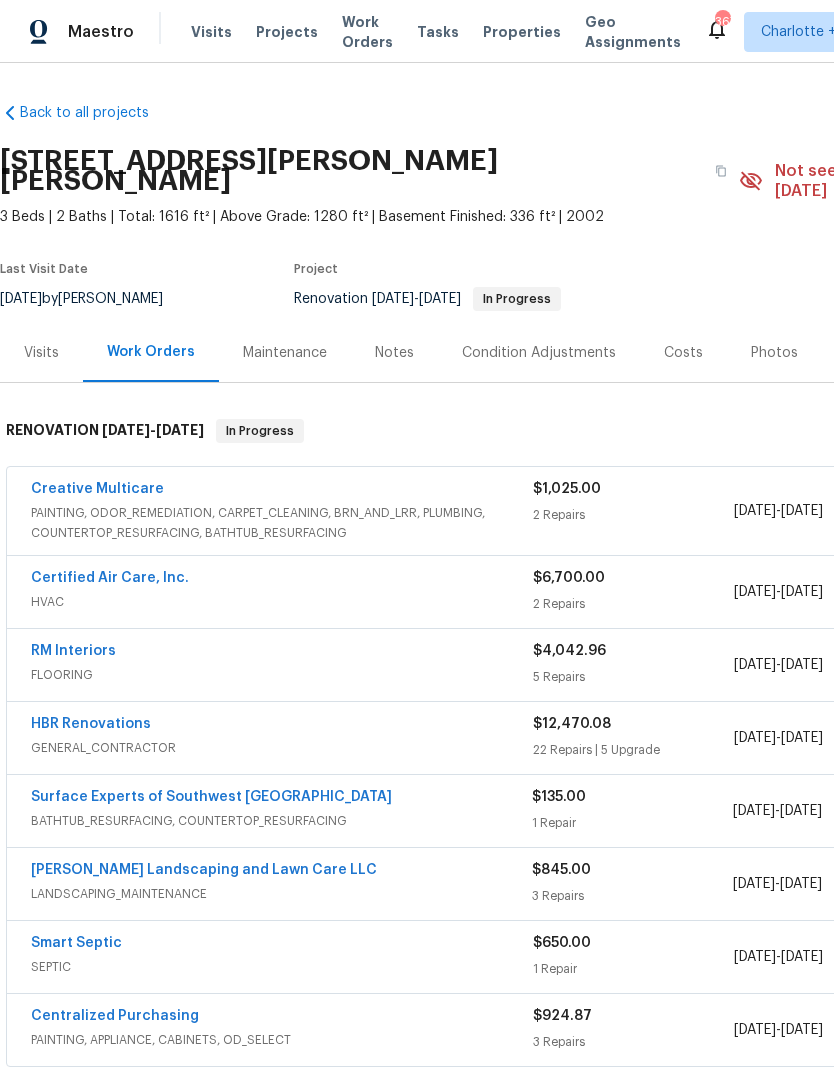 scroll, scrollTop: 0, scrollLeft: 0, axis: both 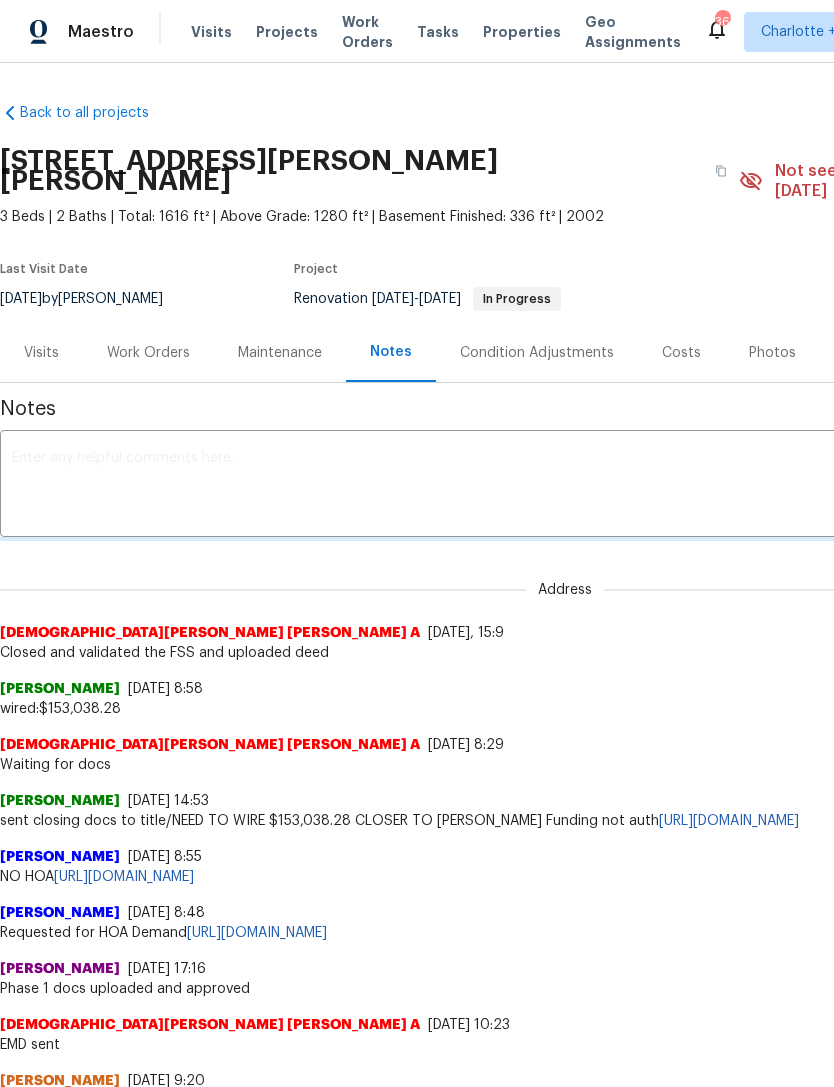 click at bounding box center [565, 486] 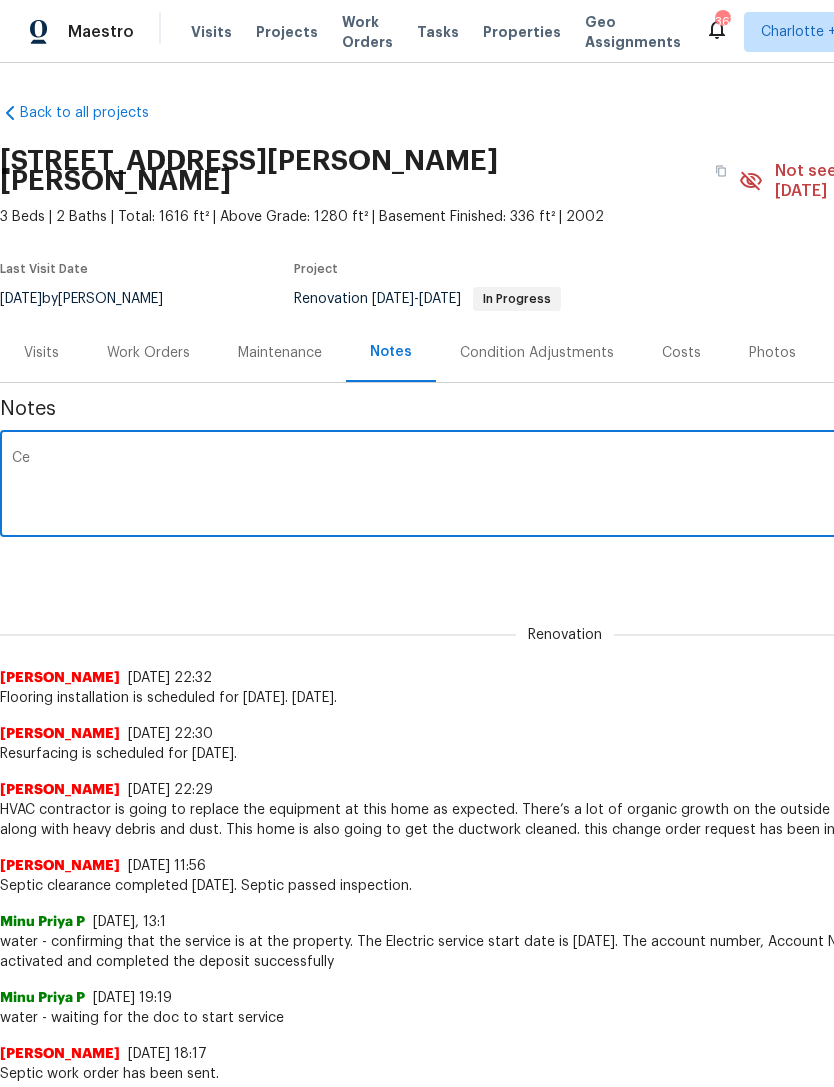 type on "C" 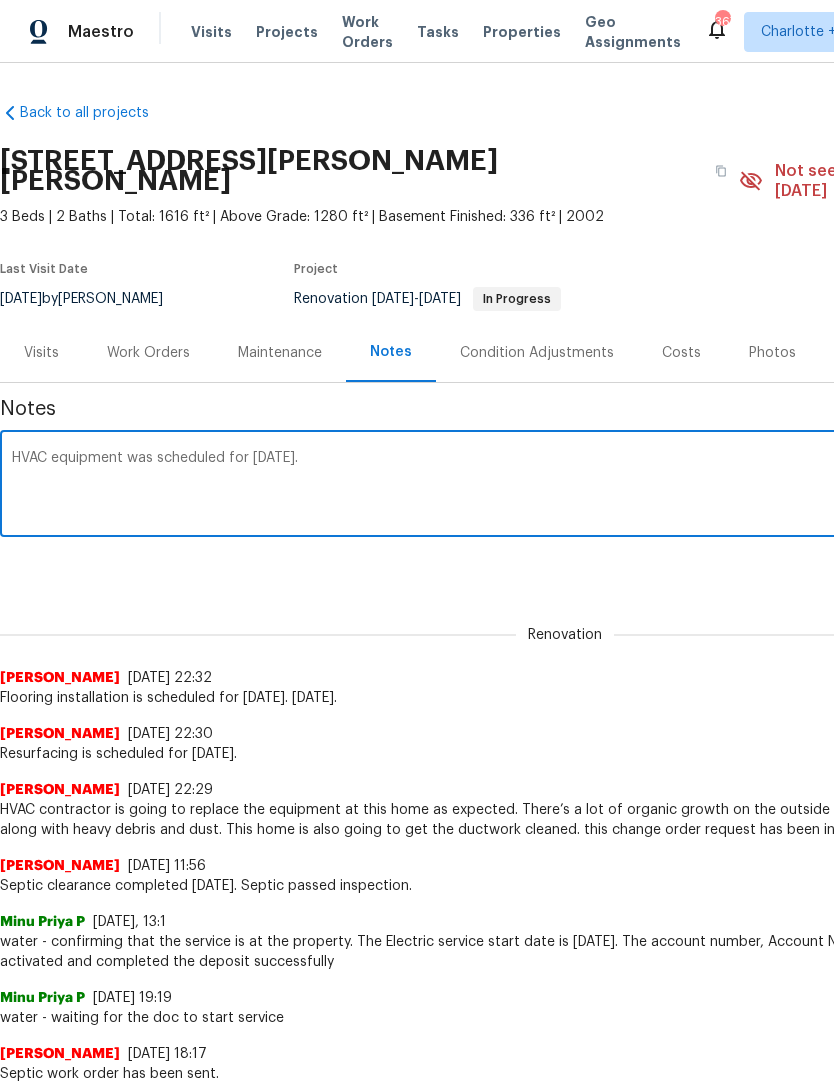 click on "HVAC equipment was scheduled for Monday." at bounding box center [565, 486] 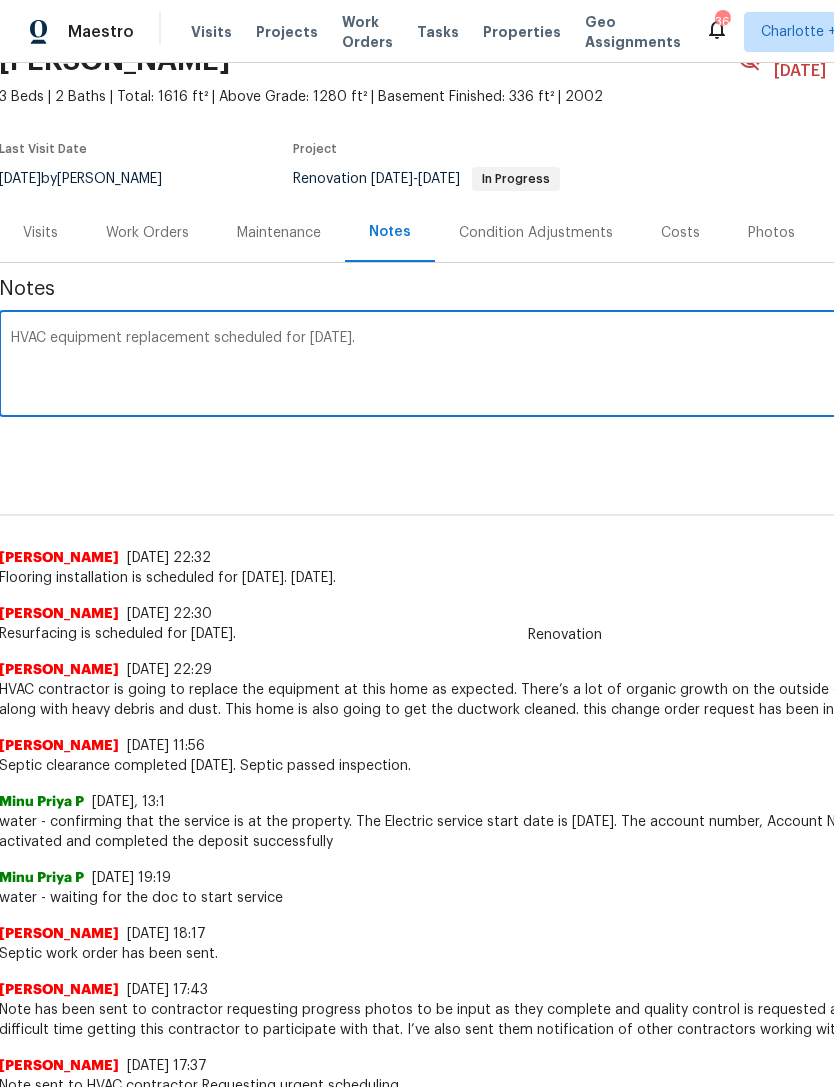 scroll, scrollTop: 120, scrollLeft: 4, axis: both 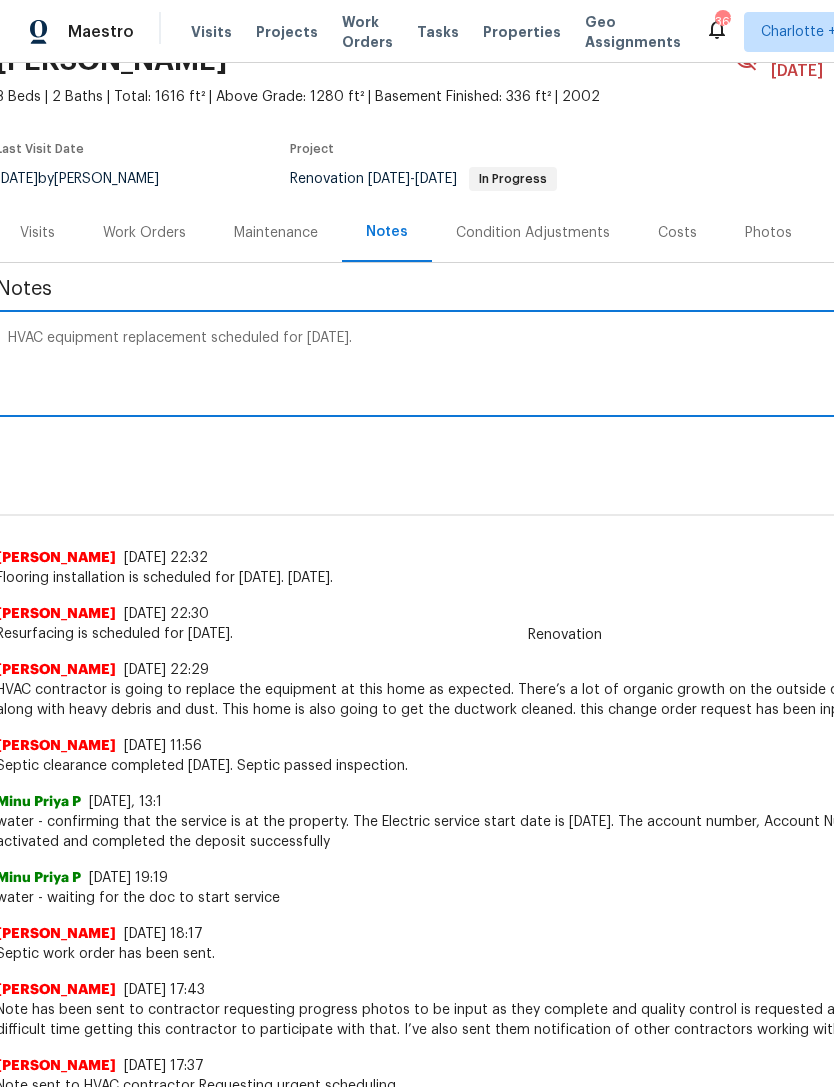 click on "HVAC equipment replacement scheduled for Monday." at bounding box center (561, 366) 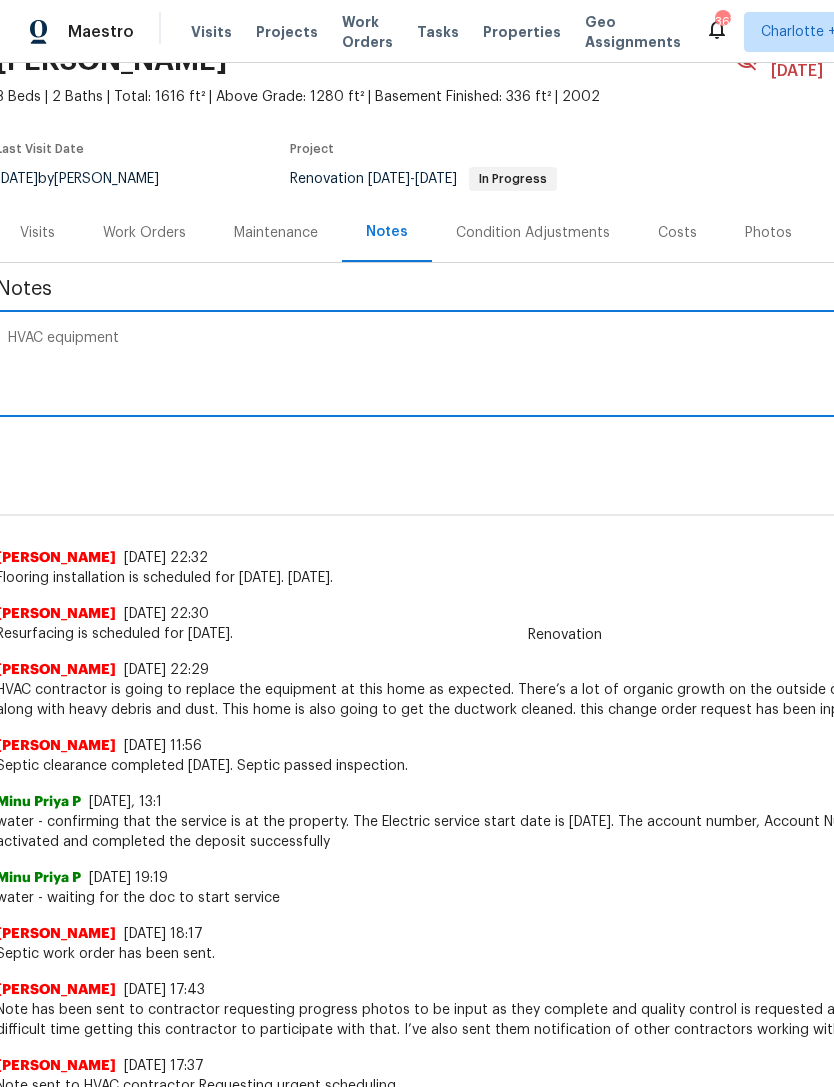 type on "HVAC" 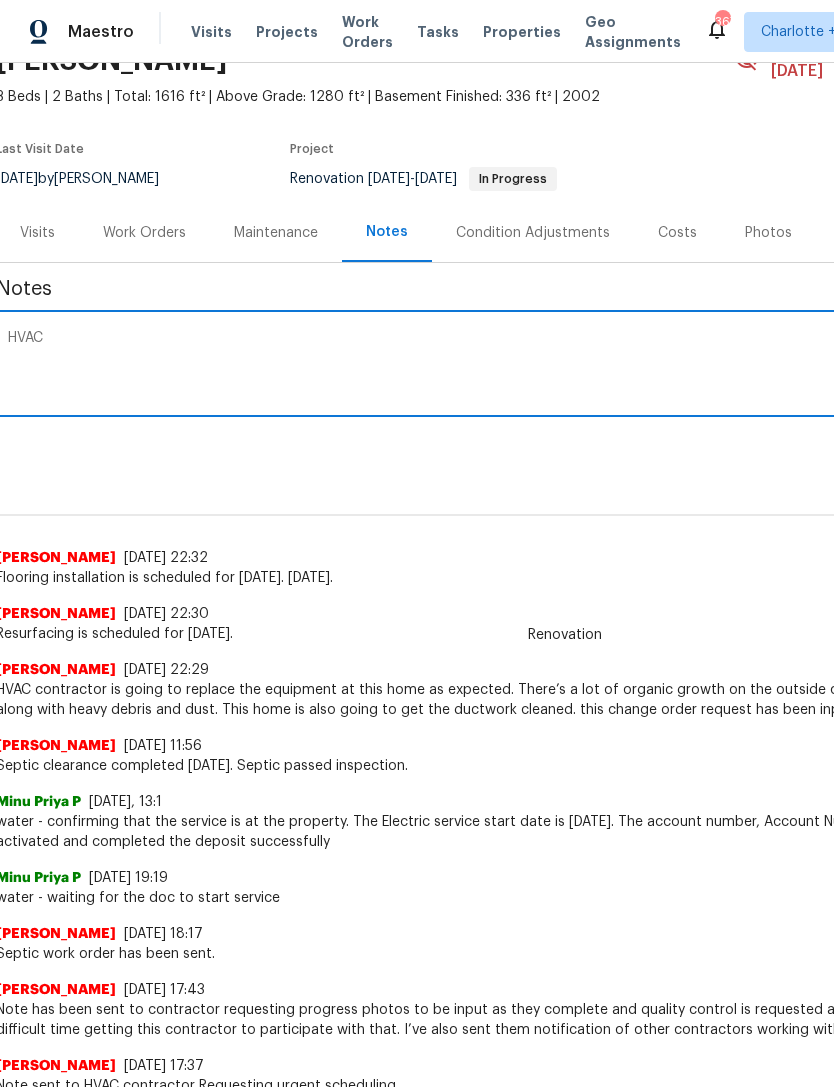 type 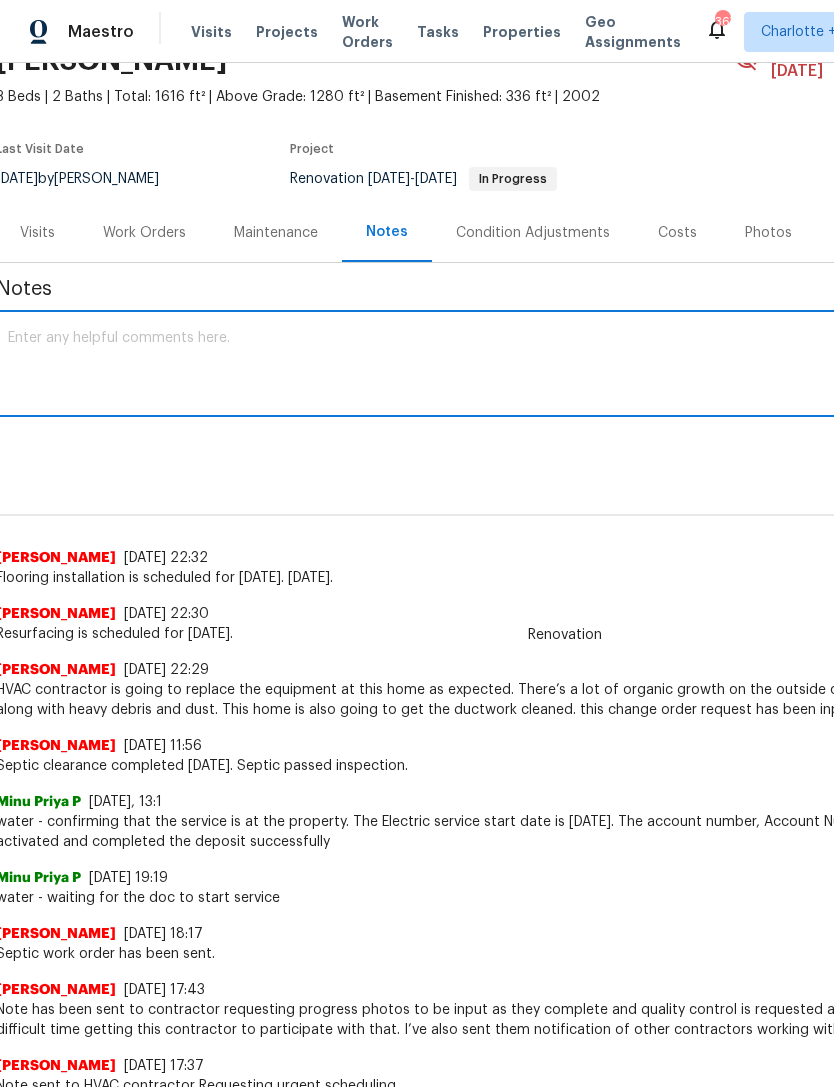 click on "Work Orders" at bounding box center [144, 233] 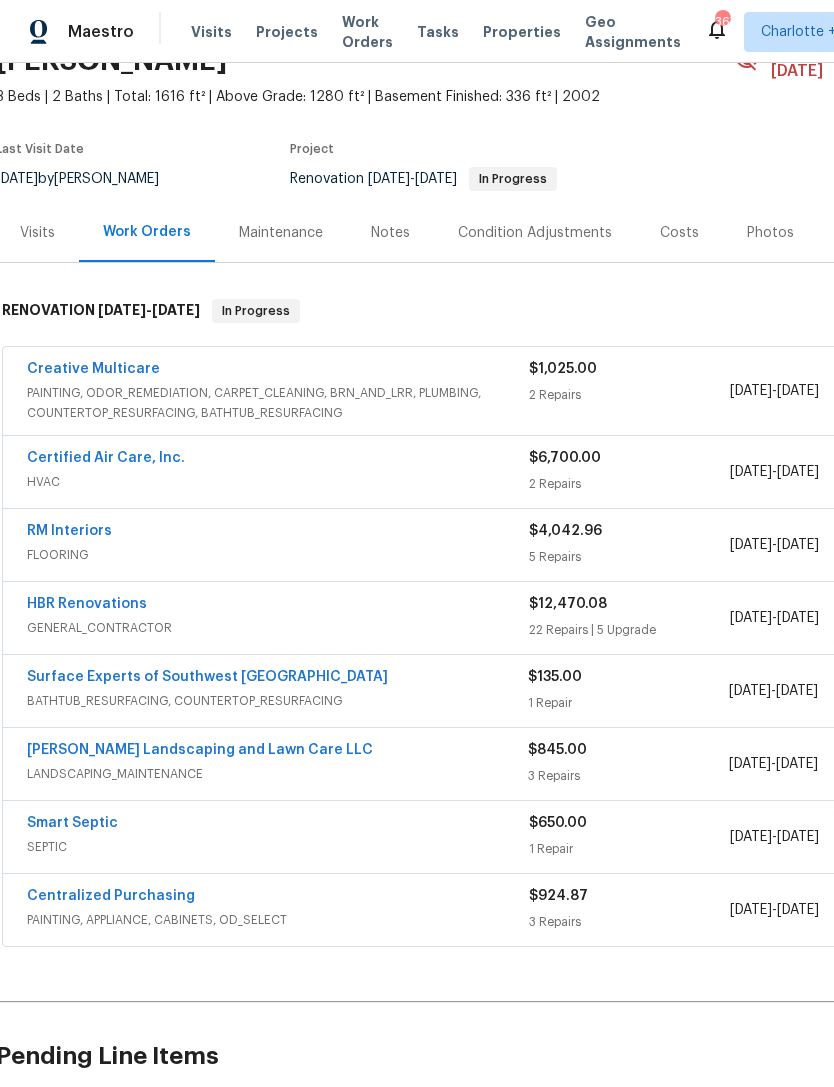 click on "Certified Air Care, Inc." at bounding box center (106, 458) 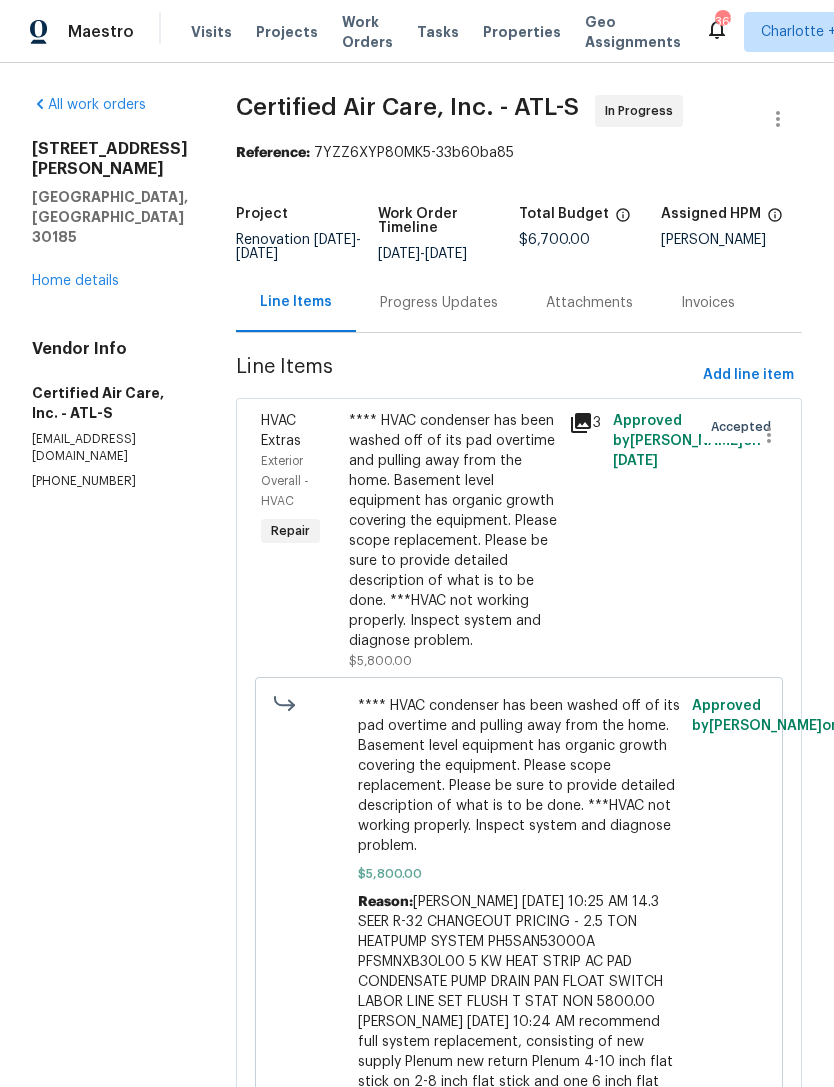 click on "Home details" at bounding box center (75, 281) 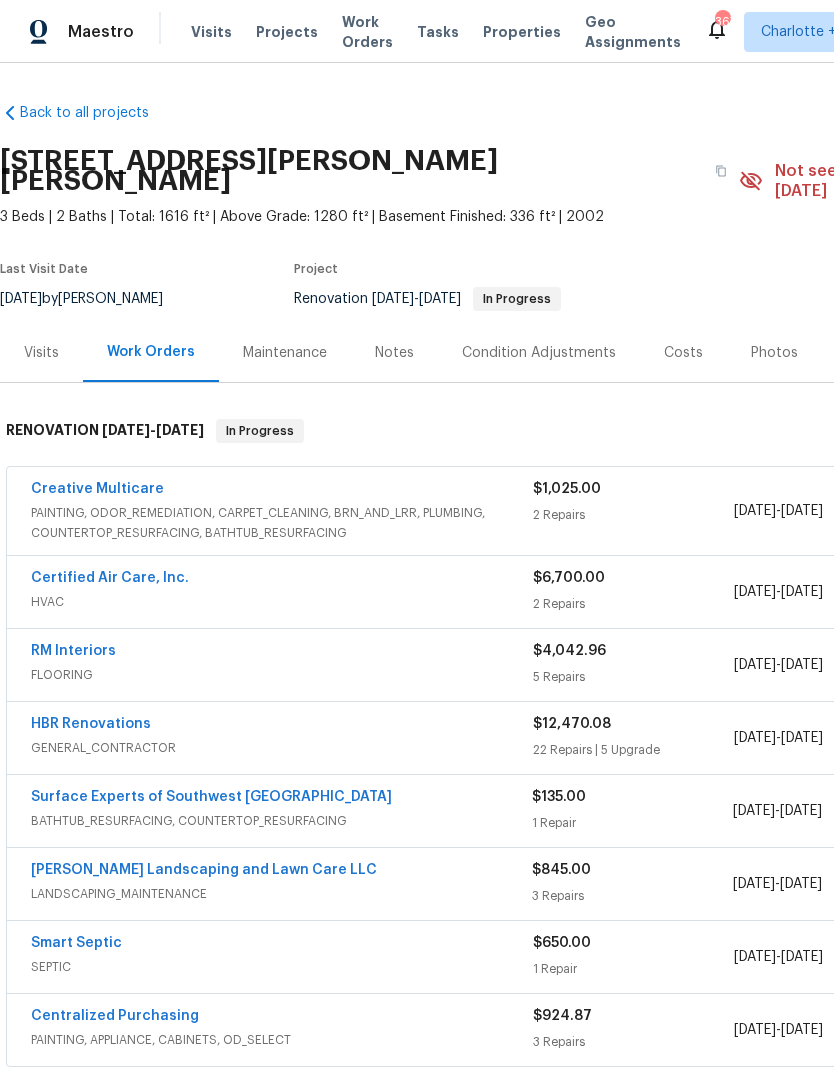 click on "Certified Air Care, Inc." at bounding box center (110, 578) 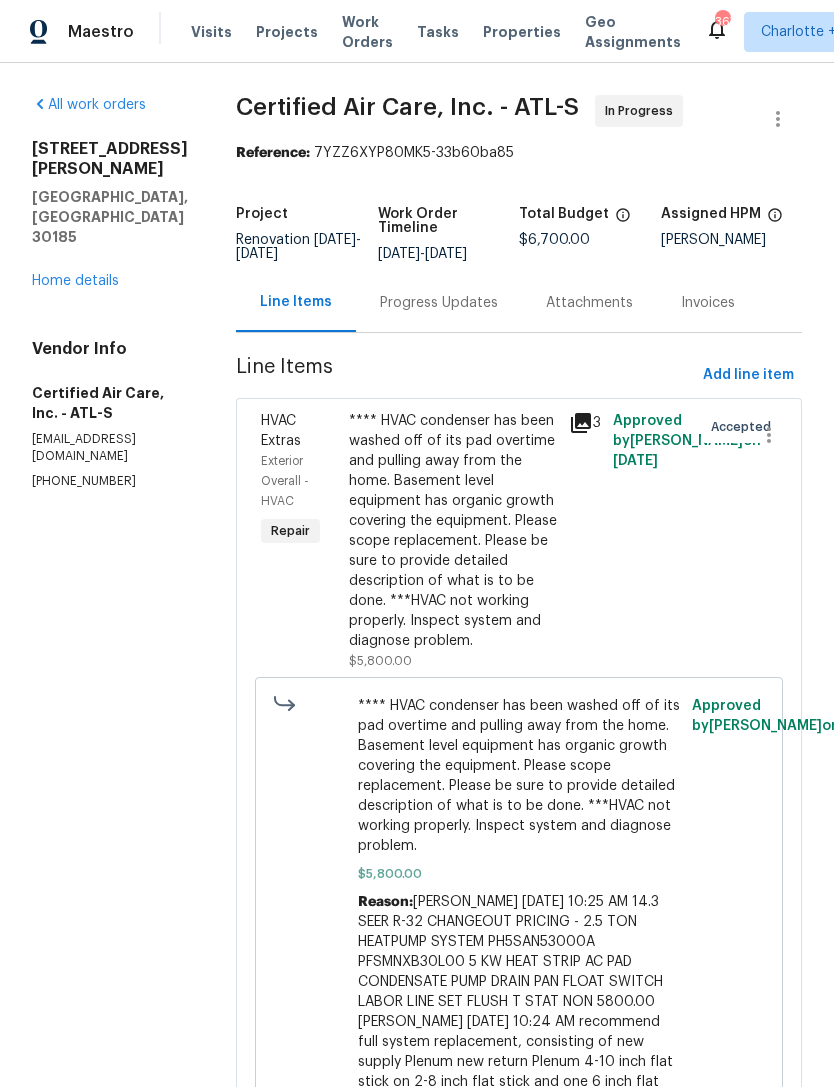 click on "Progress Updates" at bounding box center [439, 302] 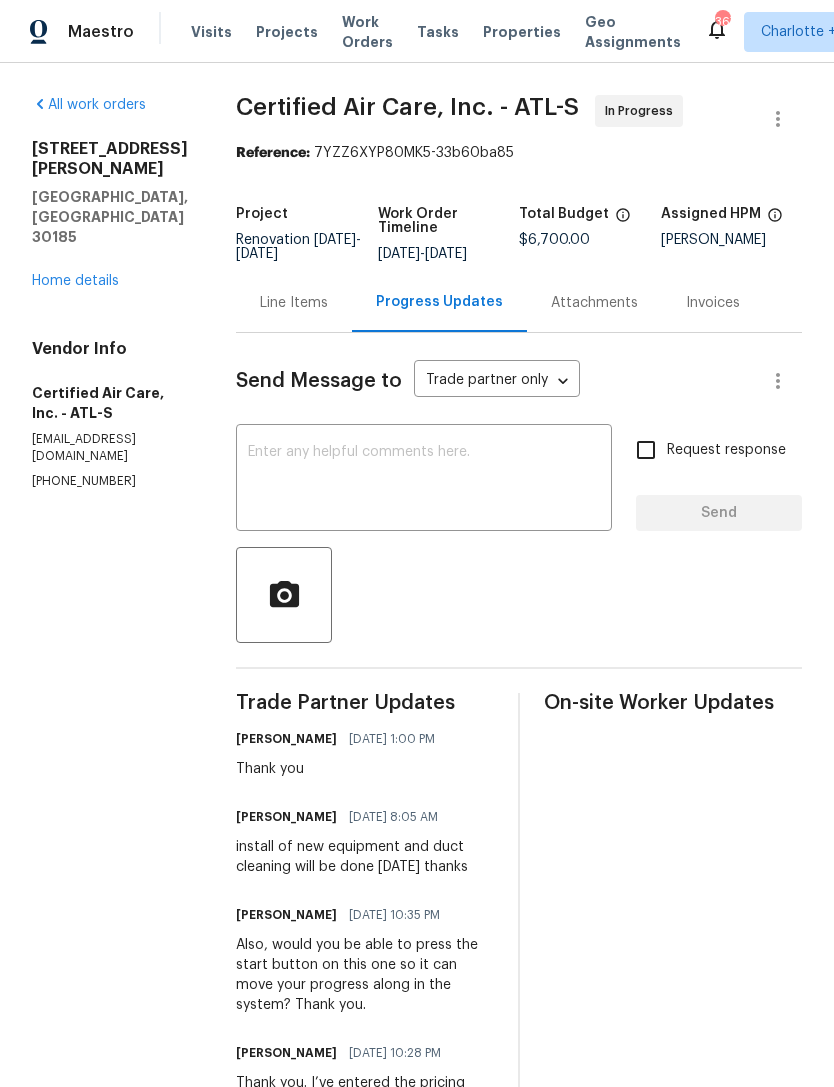 click at bounding box center (424, 480) 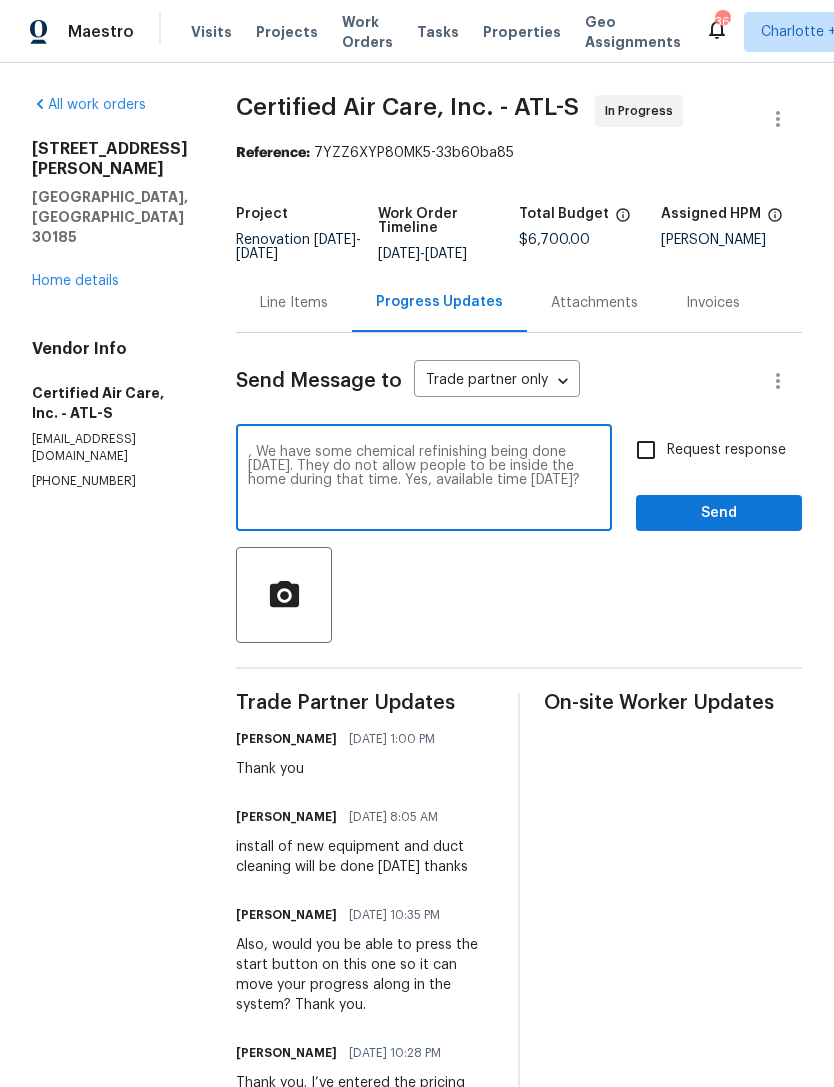 click on ", We have some chemical refinishing being done on Monday. They do not allow people to be inside the home during that time. Yes, available time on Tuesday?" at bounding box center [424, 480] 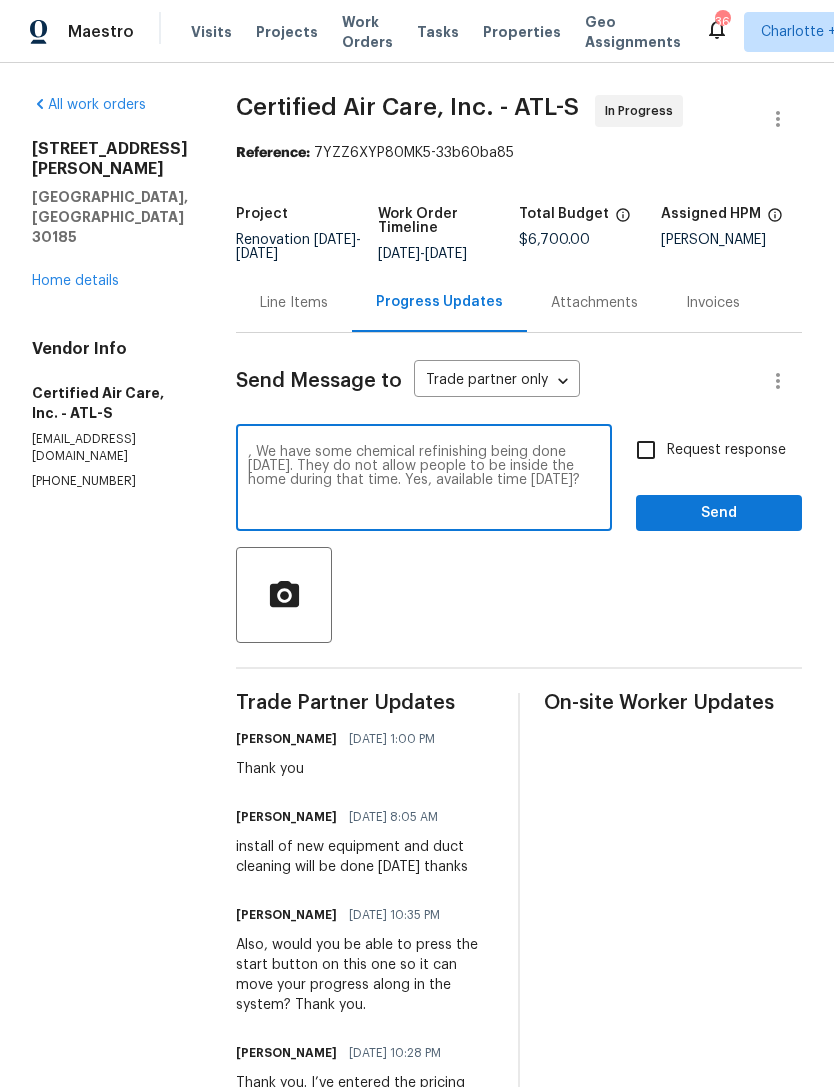 click on ", We have some chemical refinishing being done on Monday. They do not allow people to be inside the home during that time. Yes, available time on Tuesday?" at bounding box center (424, 480) 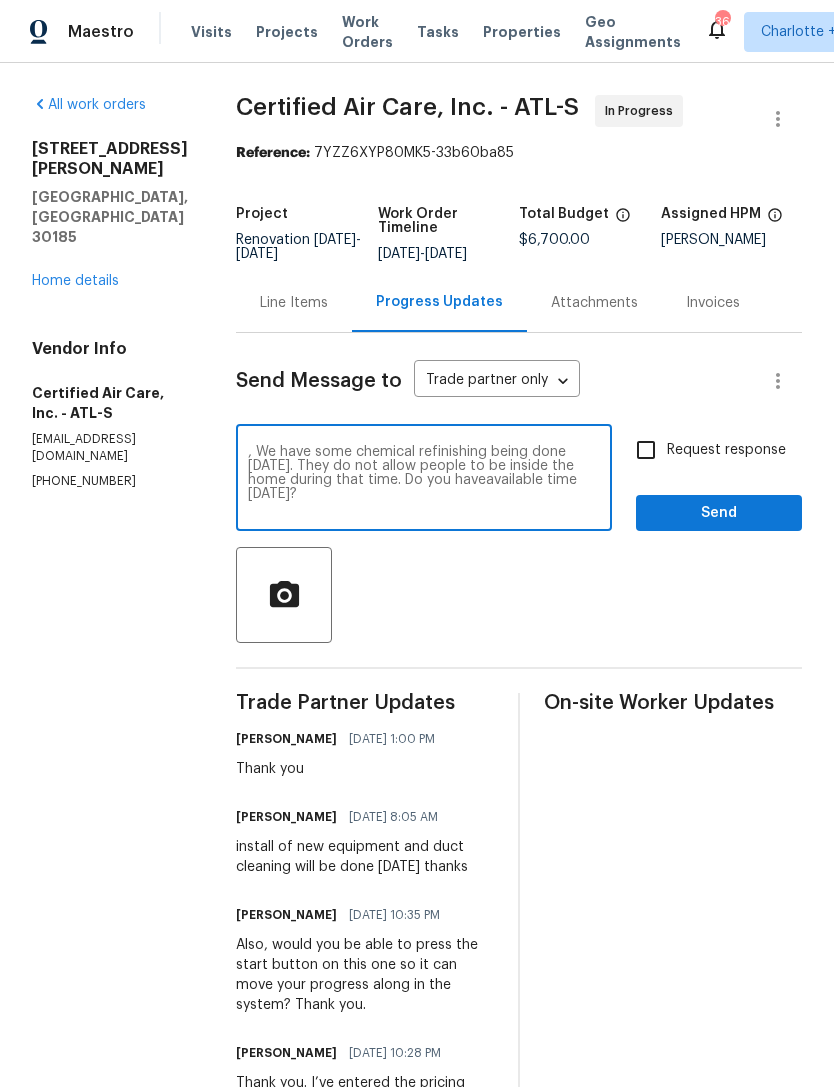 click on ", We have some chemical refinishing being done on Monday. They do not allow people to be inside the home during that time. Do you haveavailable time on Tuesday?" at bounding box center [424, 480] 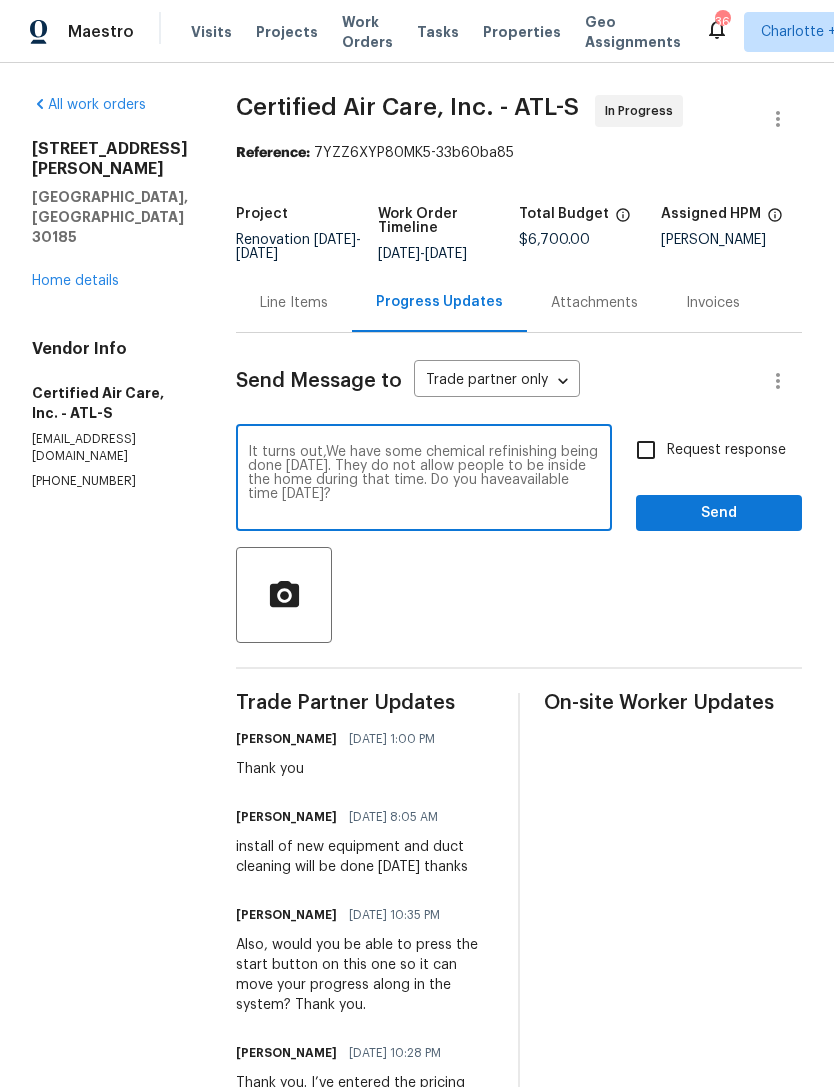click on "It turns out,We have some chemical refinishing being done on Monday. They do not allow people to be inside the home during that time. Do you haveavailable time on Tuesday?" at bounding box center [424, 480] 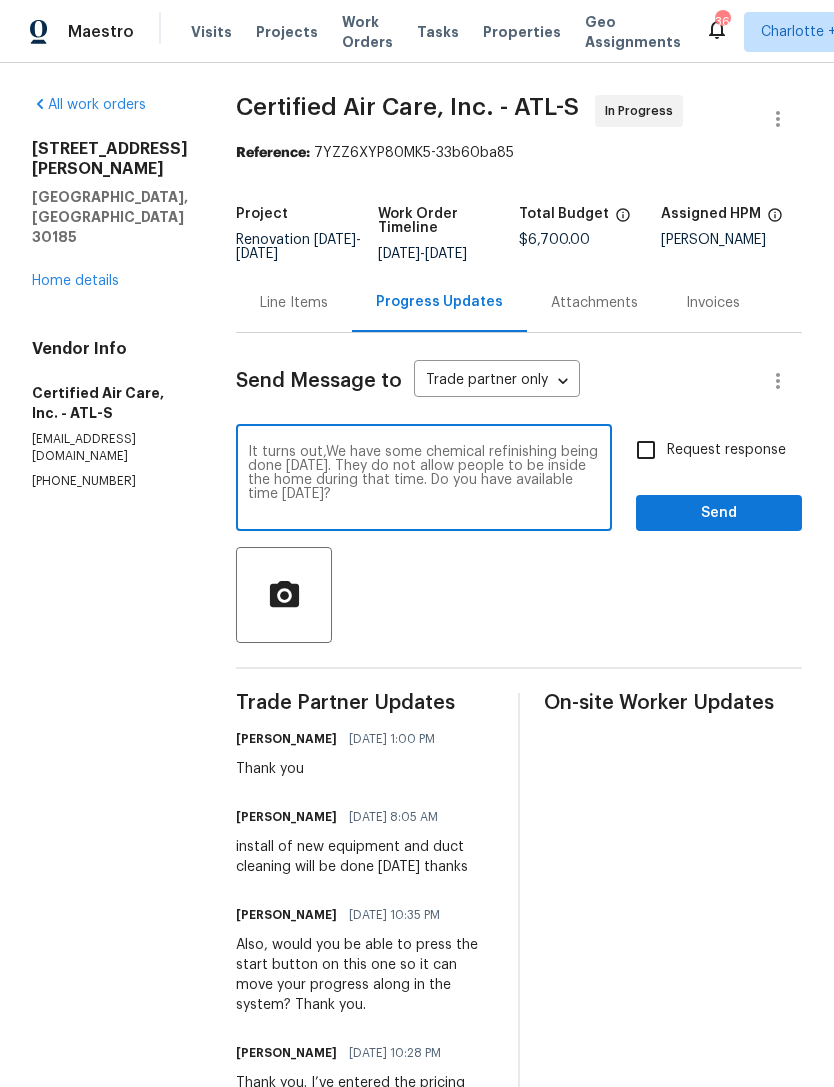 type on "It turns out,We have some chemical refinishing being done [DATE]. They do not allow people to be inside the home during that time. Do you have available time [DATE]?" 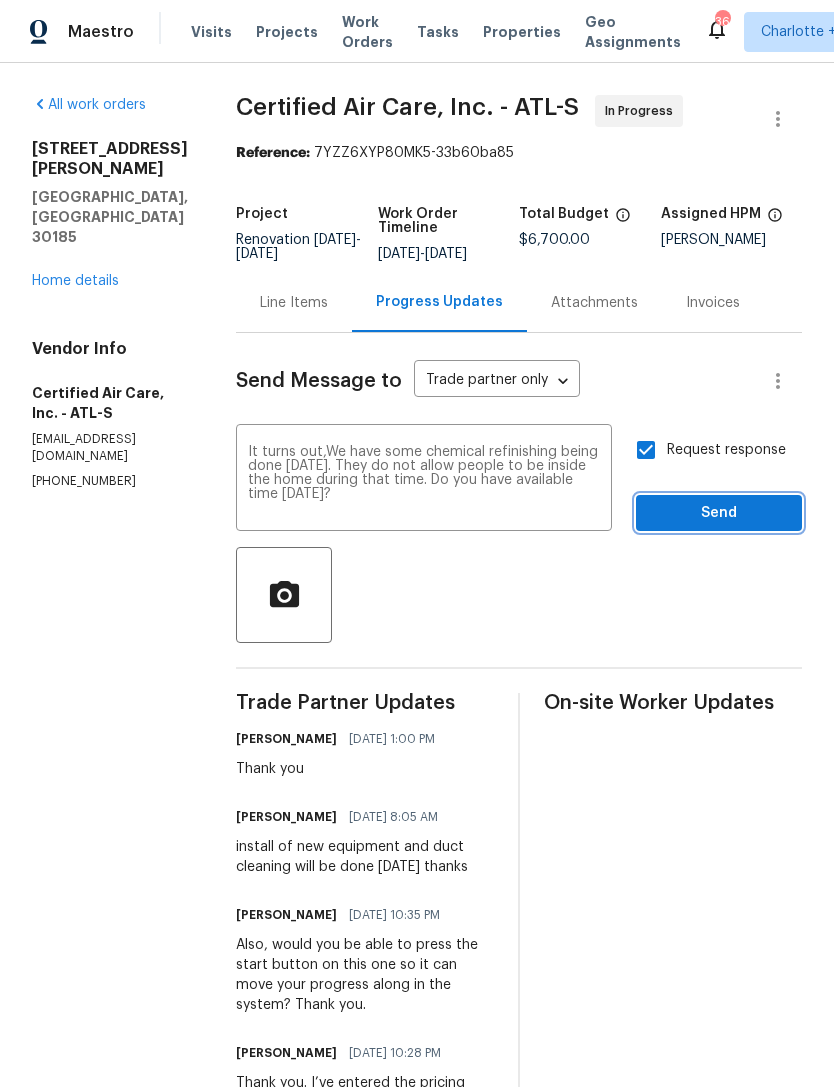click on "Send" at bounding box center (719, 513) 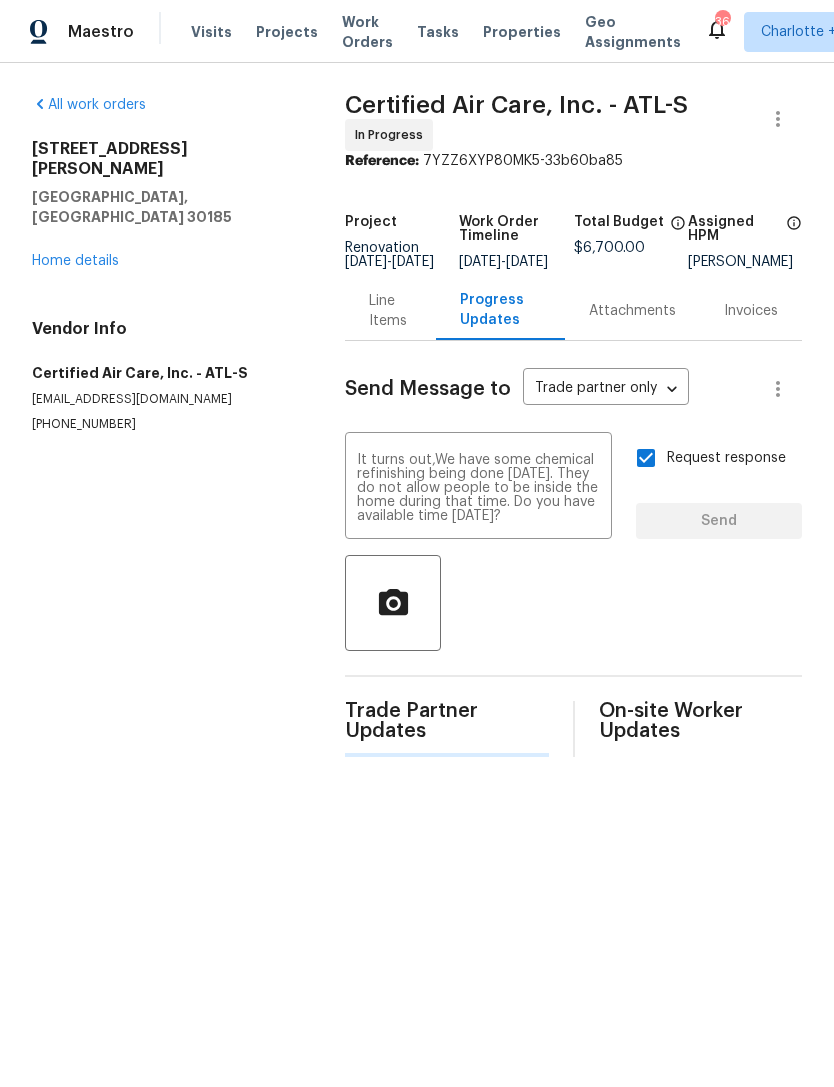 type 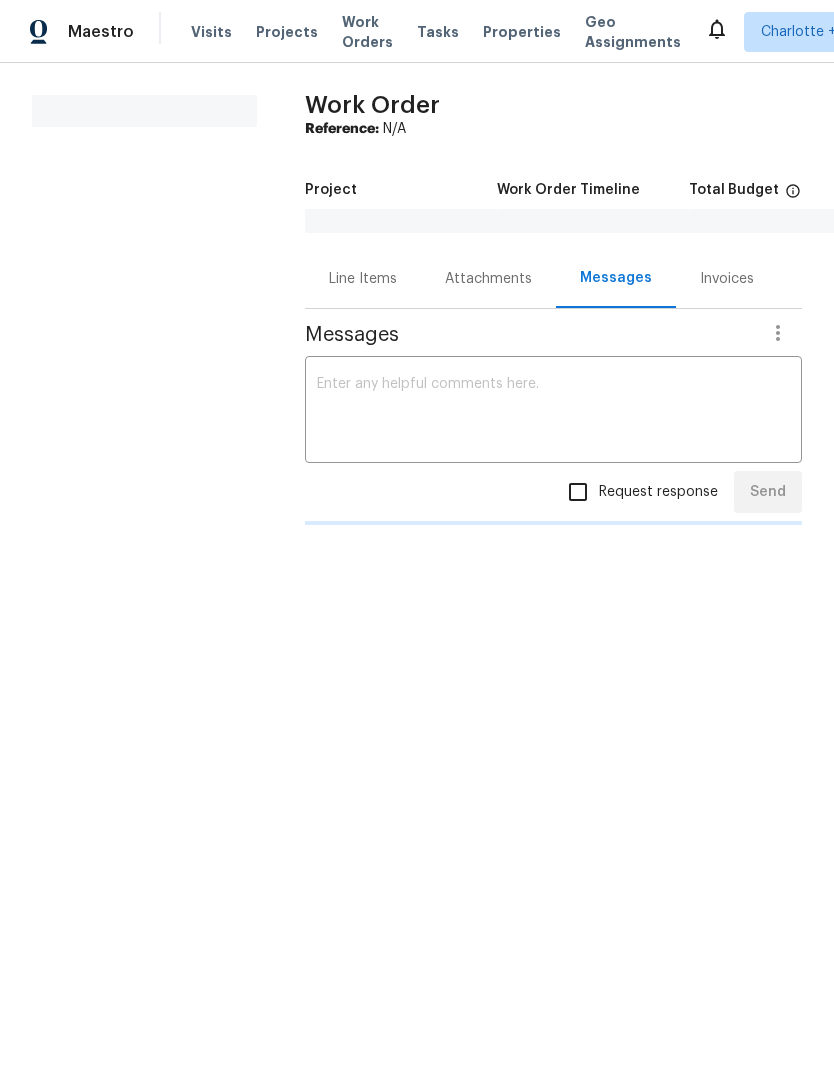 scroll, scrollTop: 0, scrollLeft: 0, axis: both 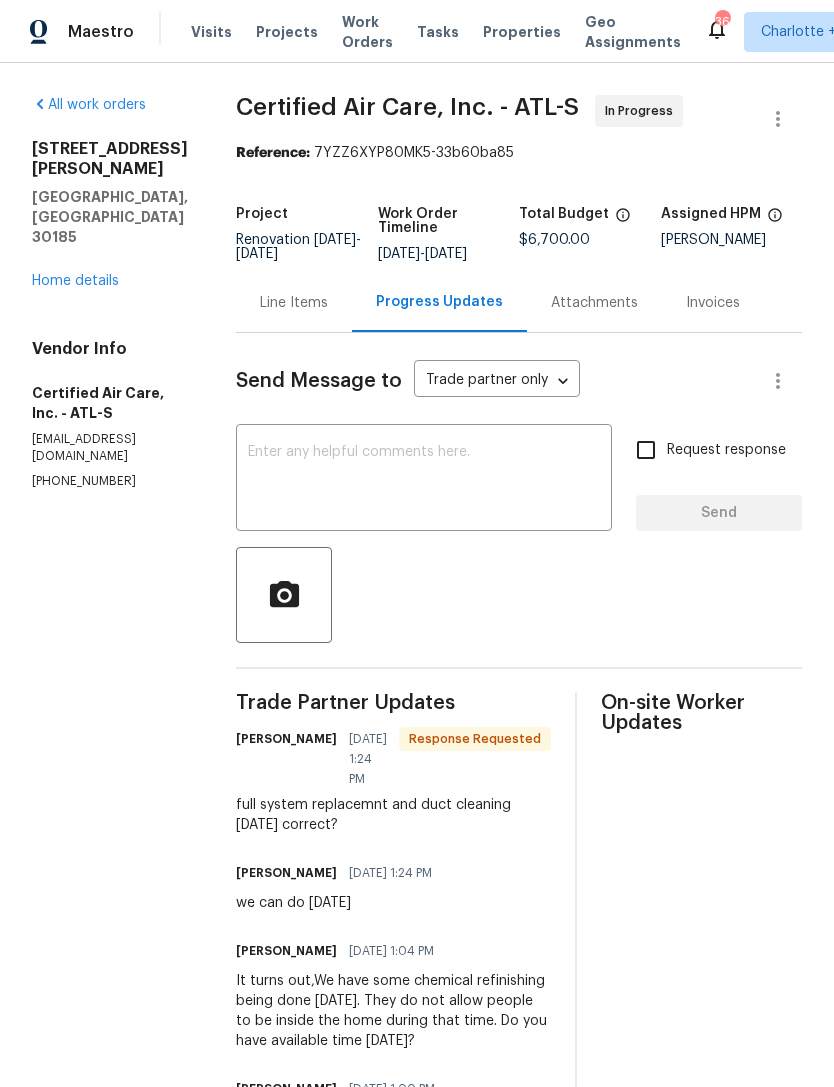 click at bounding box center [424, 480] 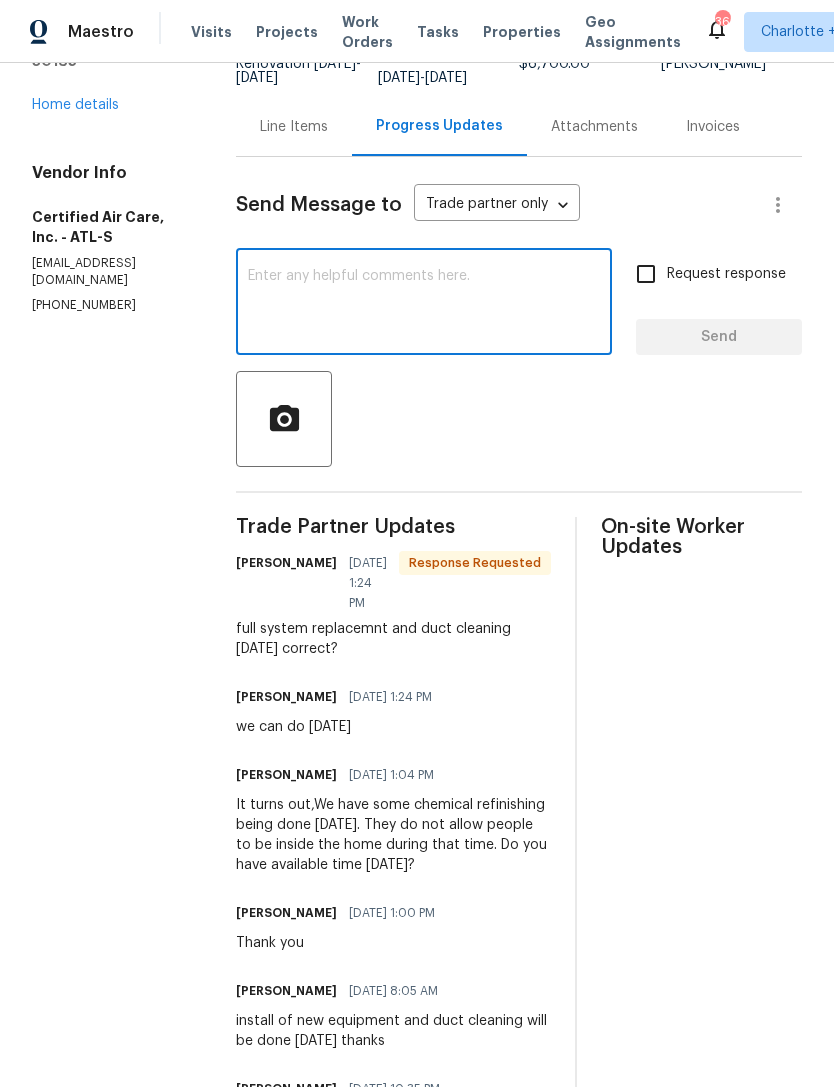 scroll, scrollTop: 221, scrollLeft: 0, axis: vertical 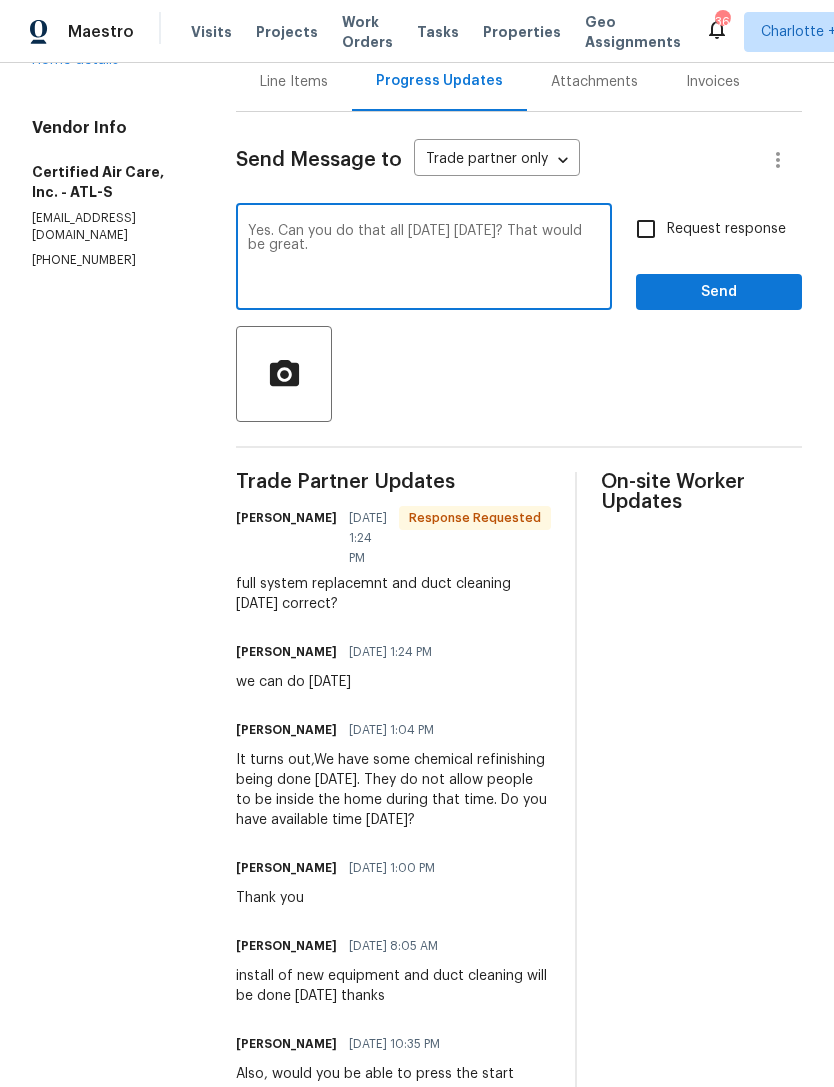 type on "Yes. Can you do that all [DATE] [DATE]? That would be great." 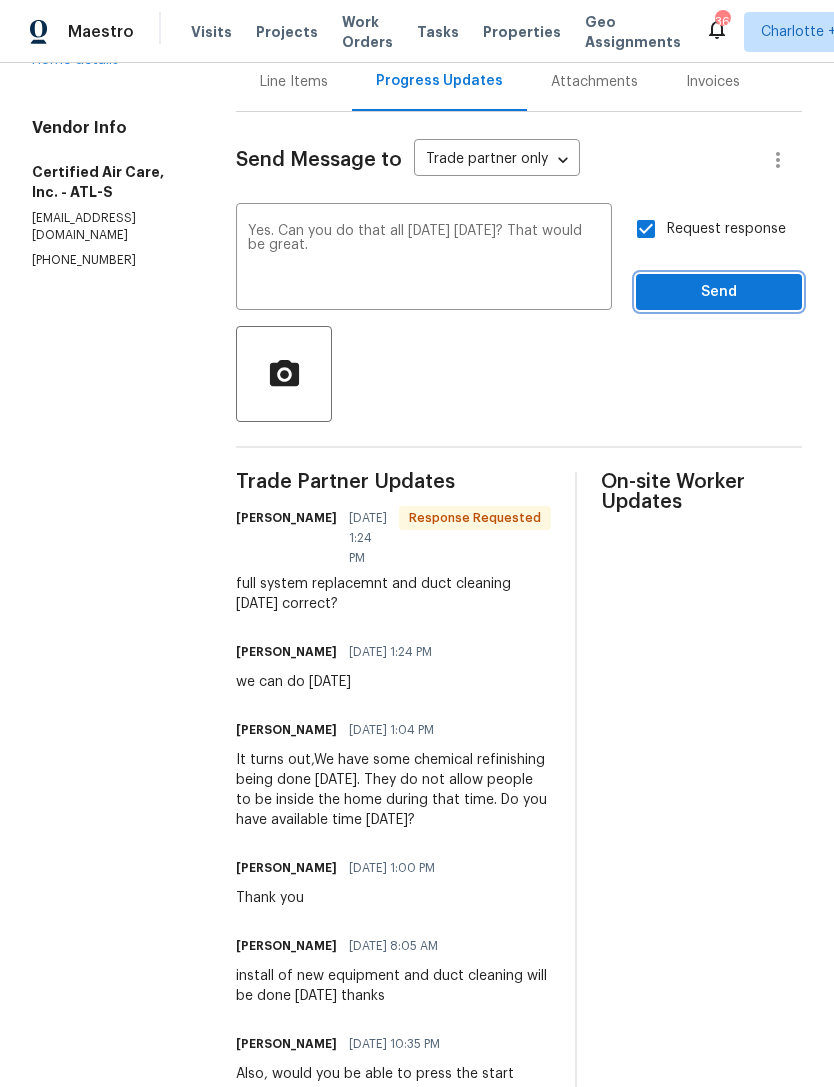 click on "Send" at bounding box center [719, 292] 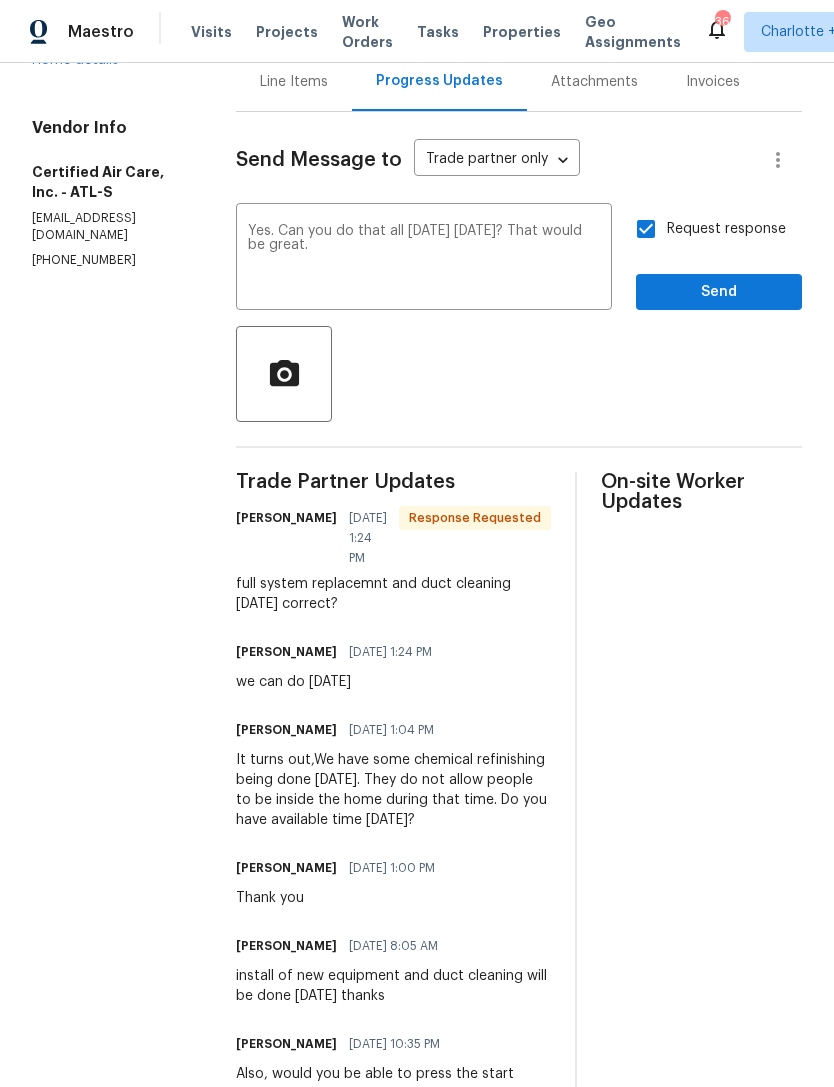 scroll, scrollTop: 0, scrollLeft: 0, axis: both 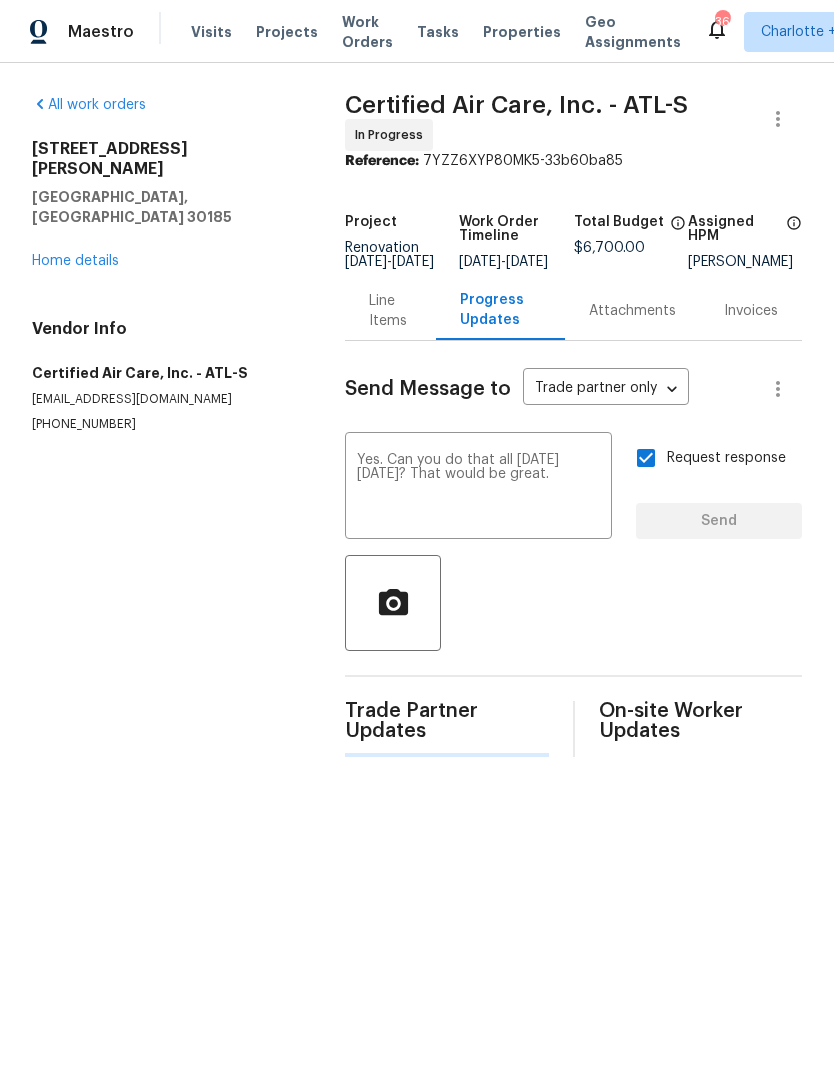 type 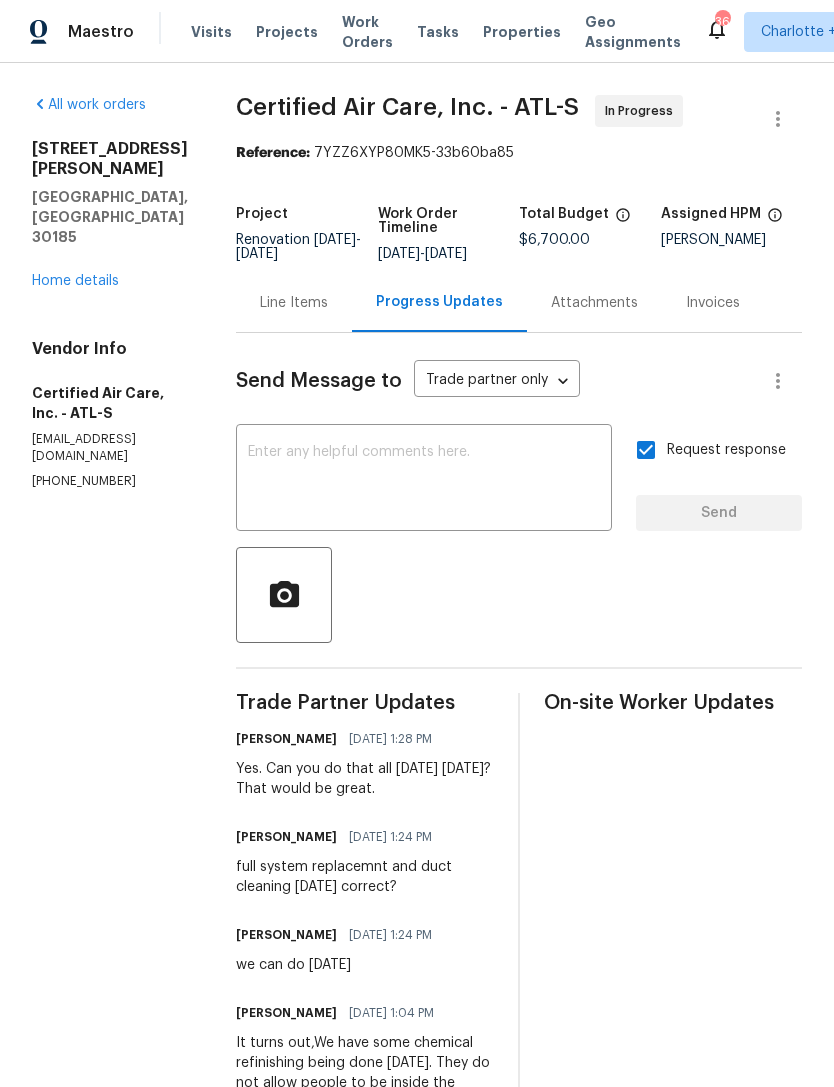scroll, scrollTop: 0, scrollLeft: 0, axis: both 